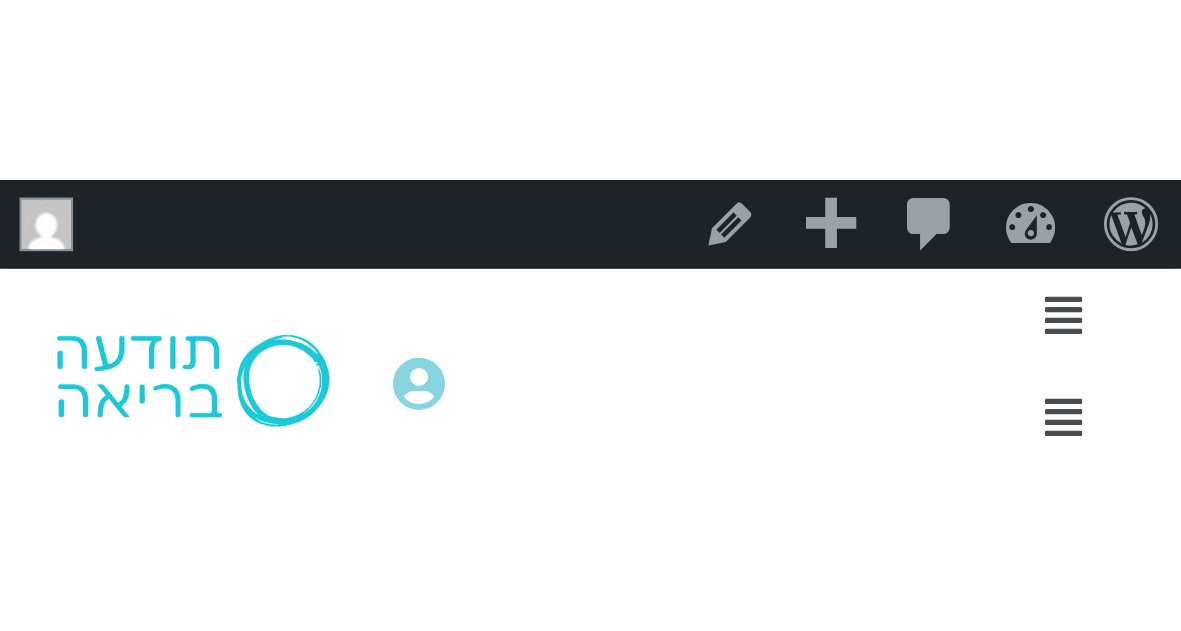 scroll, scrollTop: 0, scrollLeft: 0, axis: both 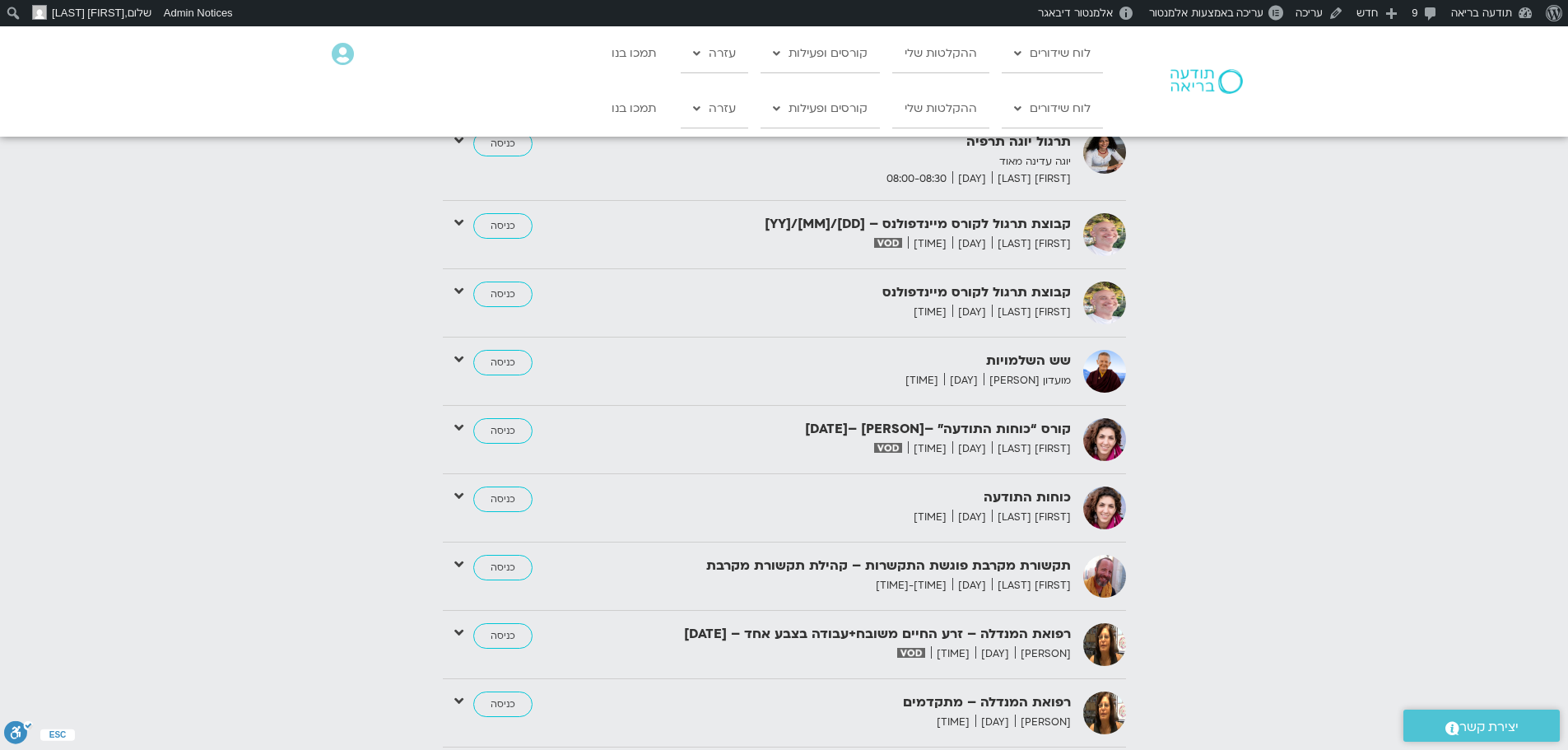click on "תנועה אינטואיטיבית" at bounding box center [869, 976] 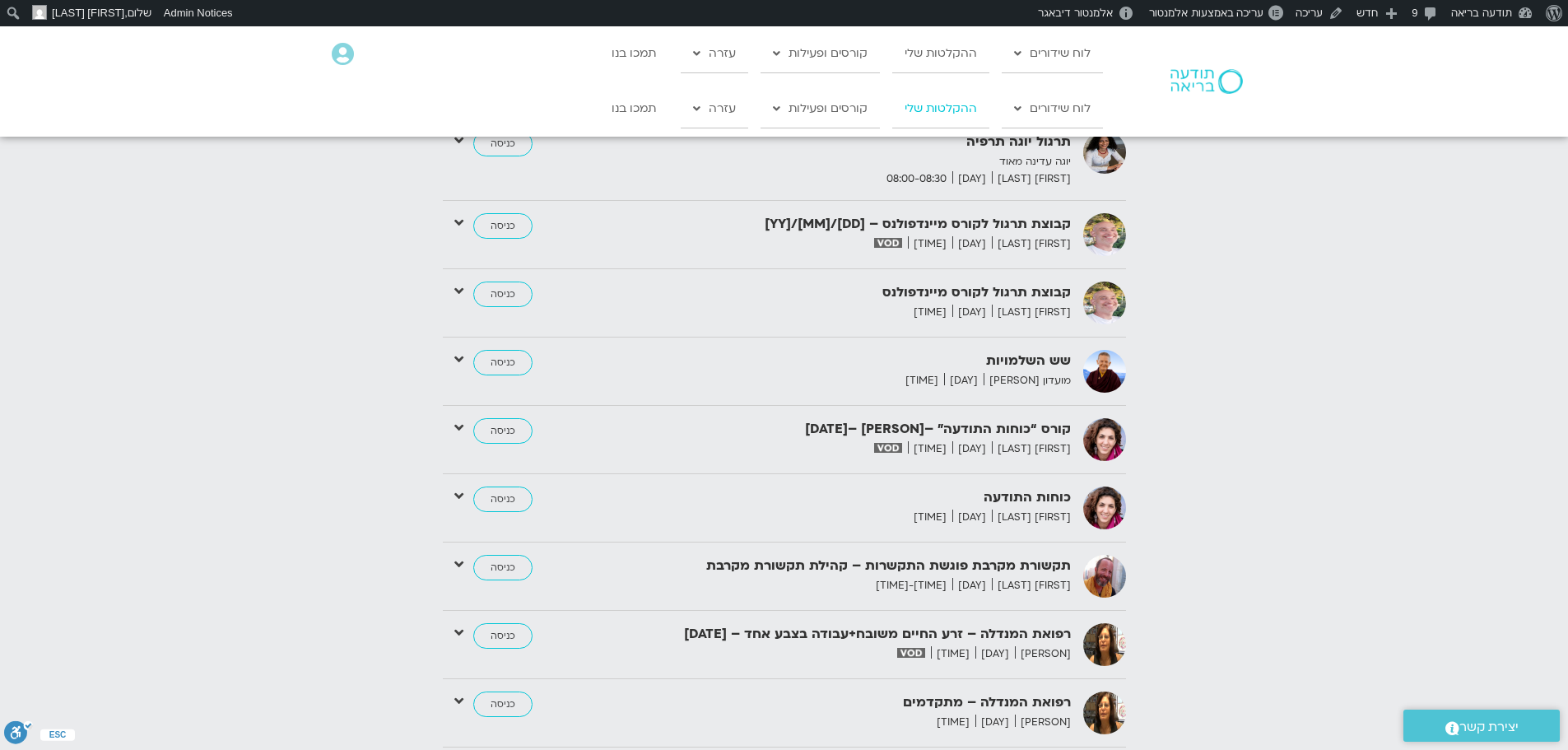 click on "ההקלטות שלי" at bounding box center [941, 109] 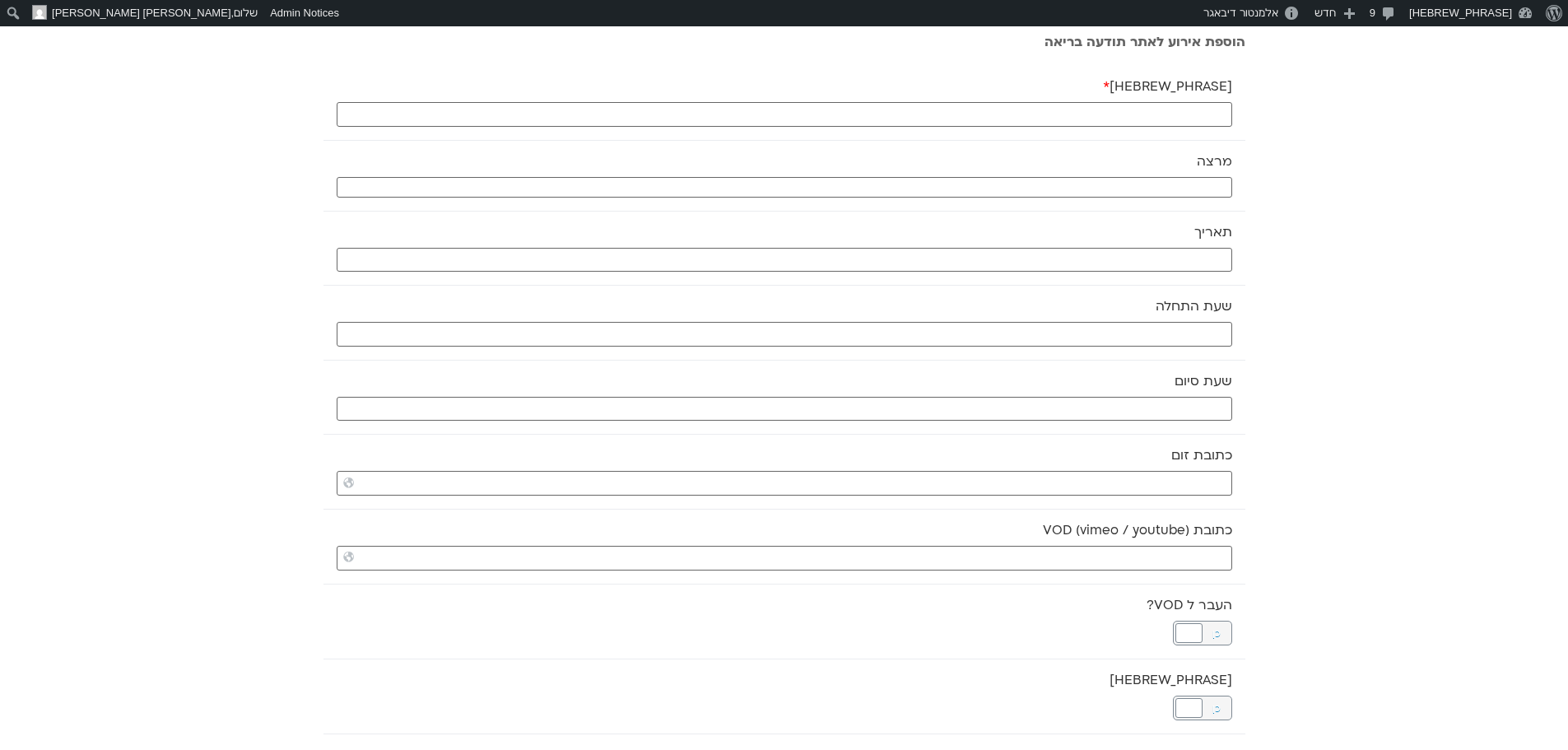 scroll, scrollTop: 0, scrollLeft: 0, axis: both 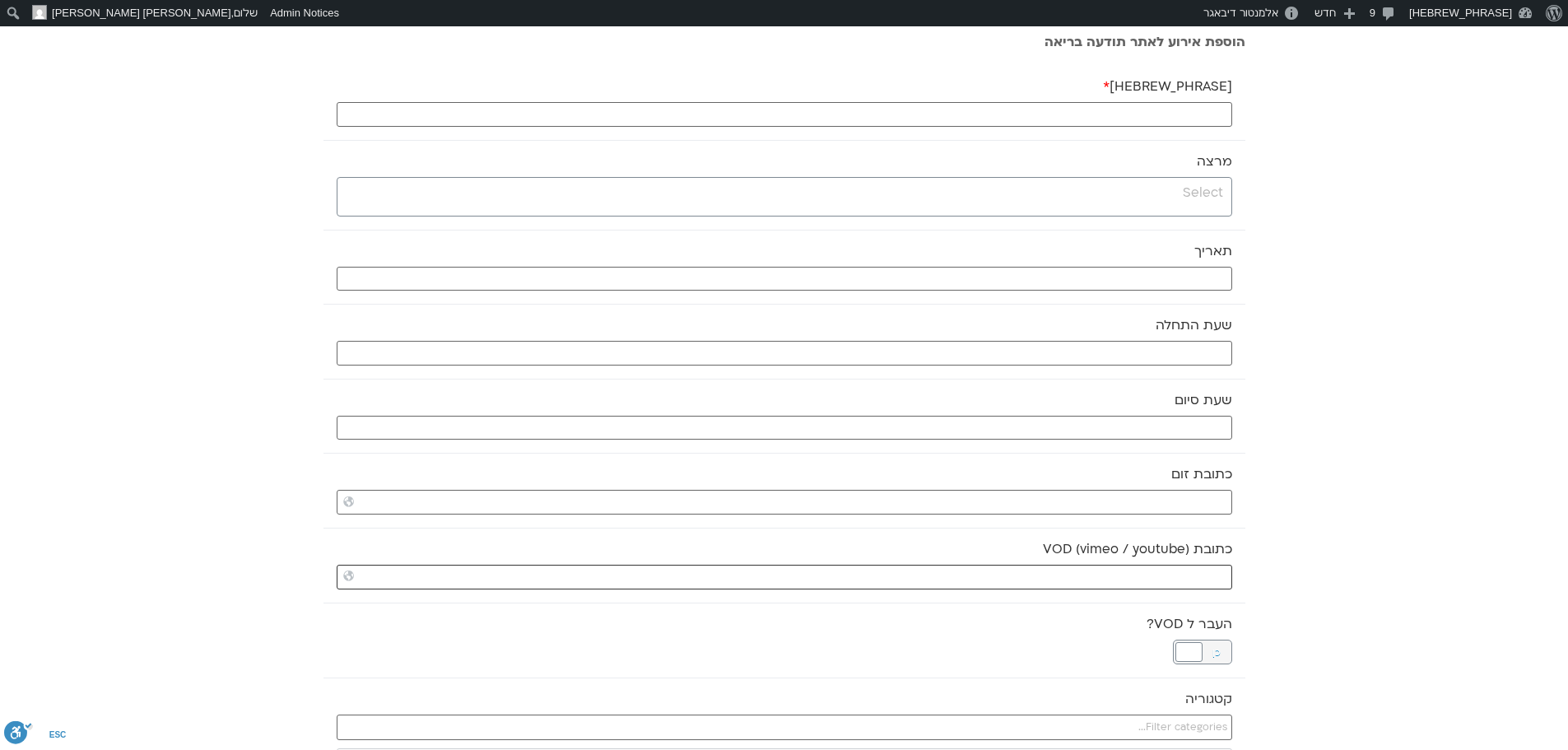 click on "כתובת VOD (vimeo / youtube)" at bounding box center [784, 577] 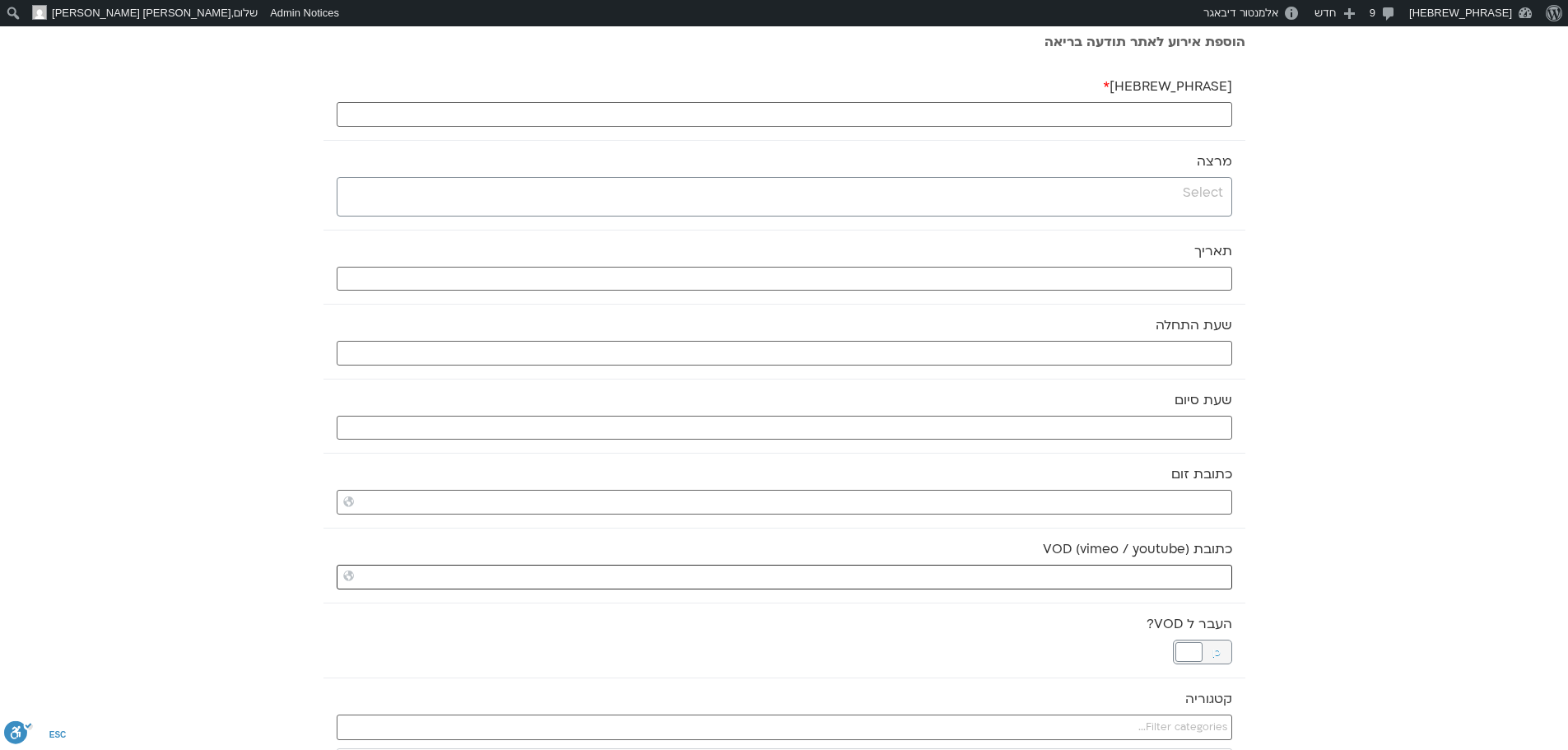 paste on "תנועה אינטואיטיבית" 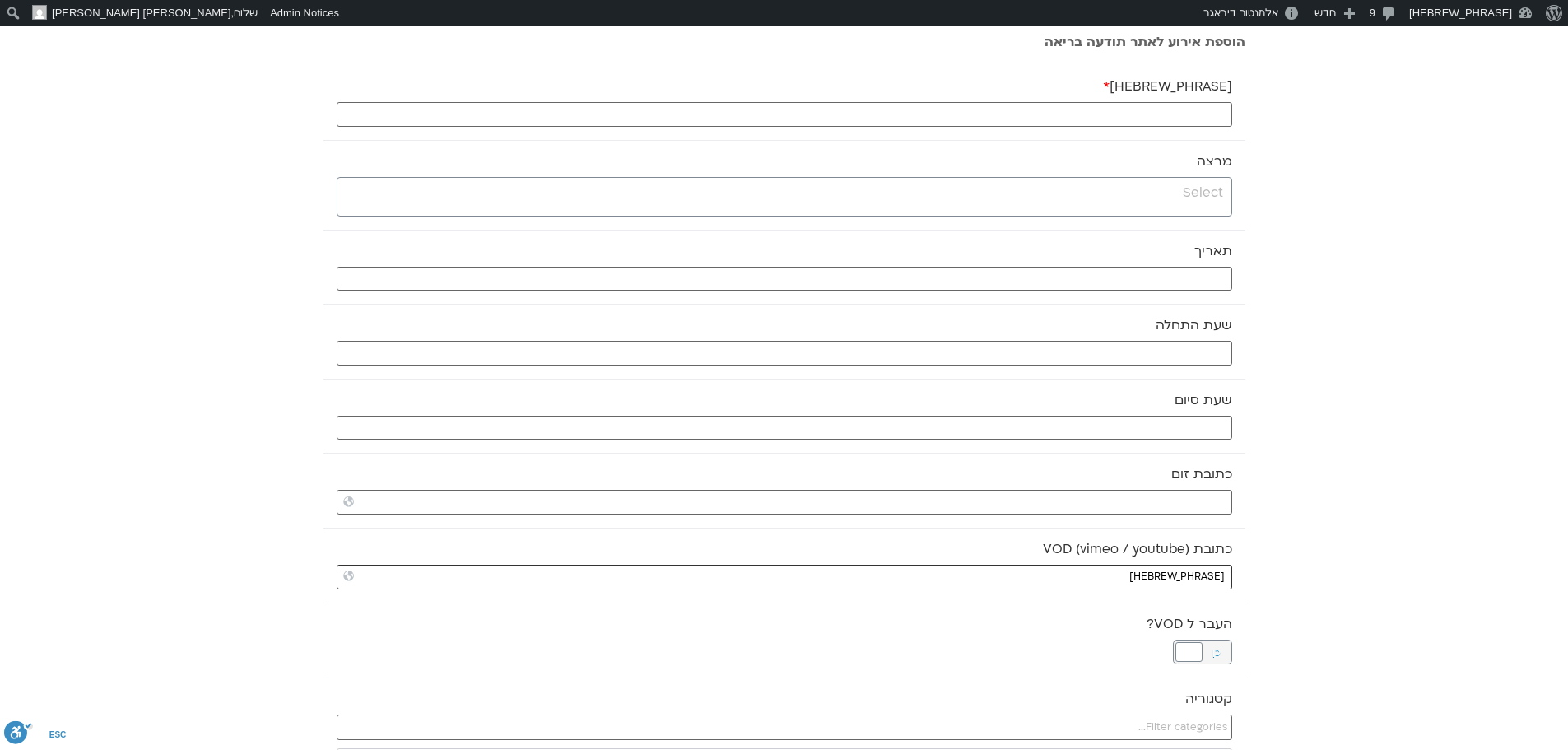 type on "תנועה אינטואיטיבית" 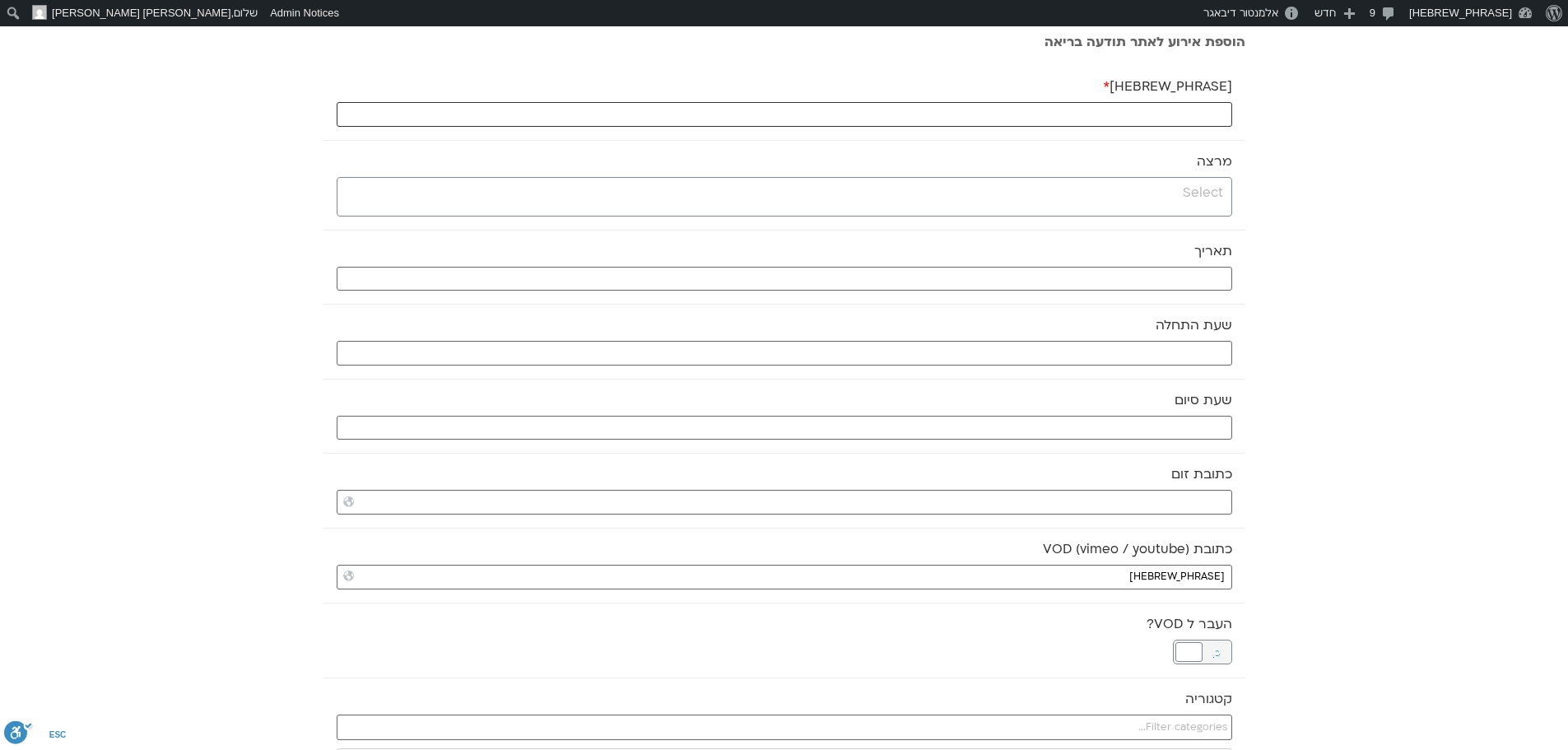 click on "שם האירוע  *" at bounding box center (784, 114) 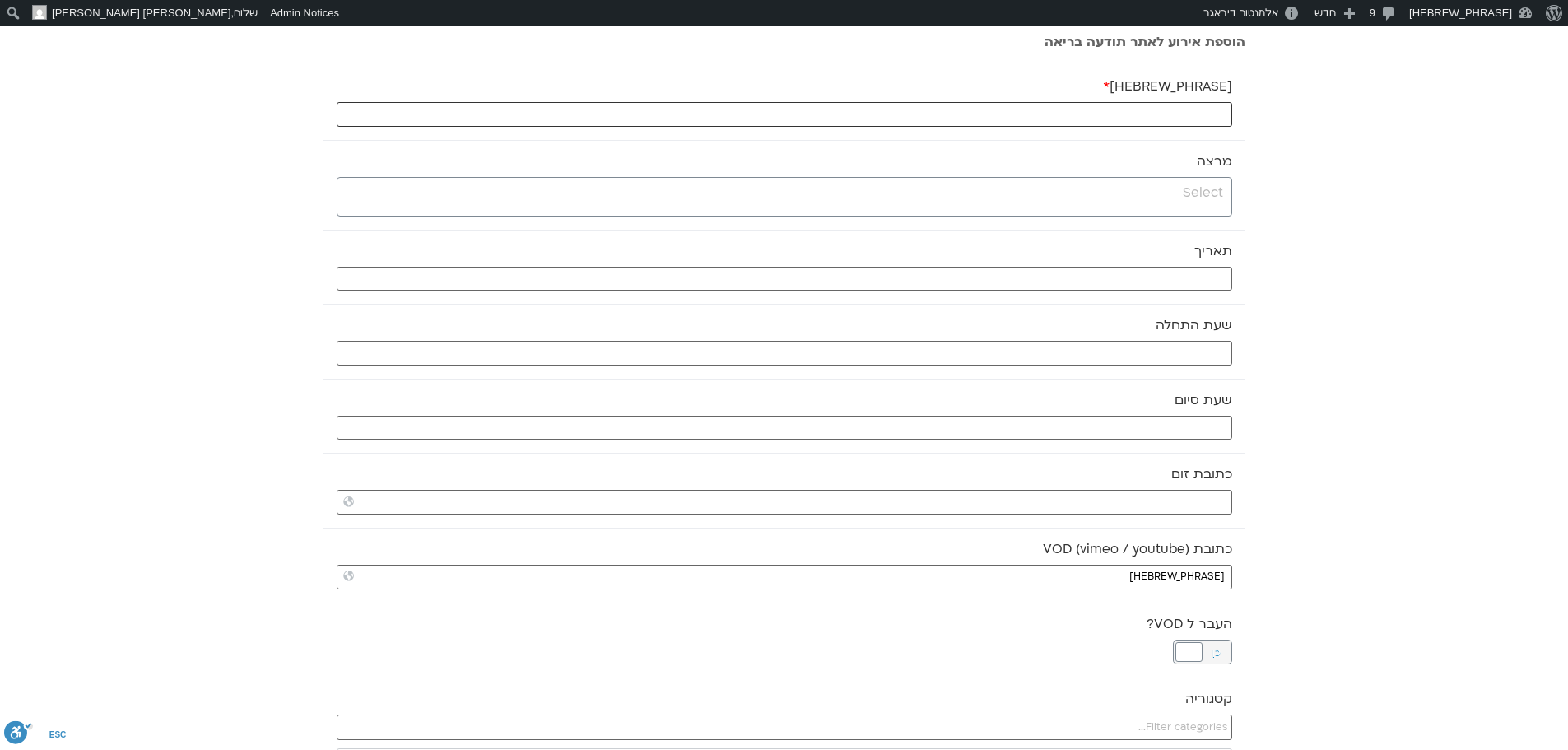 paste on "תנועה אינטואיטיבית" 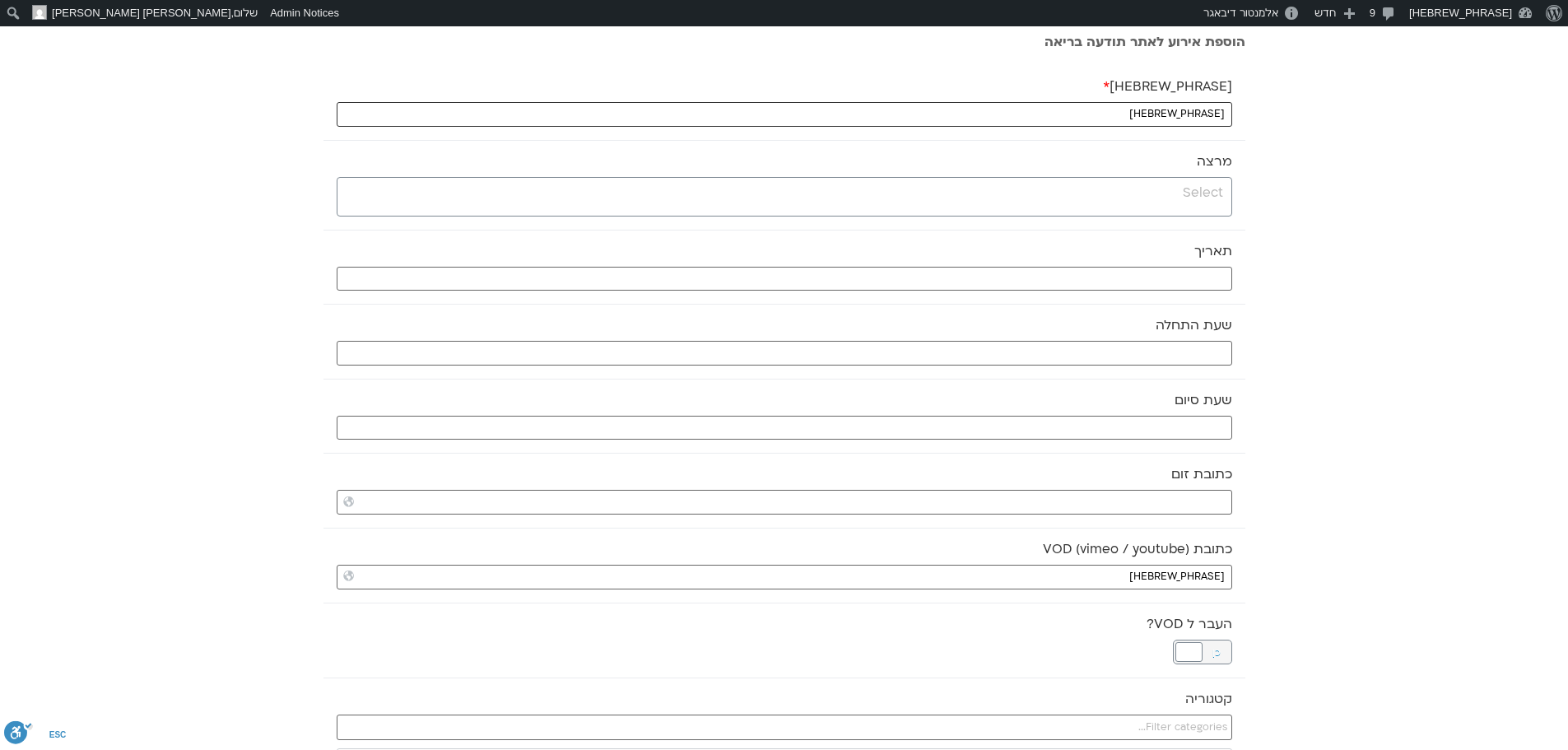 click on "תנועה אינטואיטיבית" at bounding box center [784, 114] 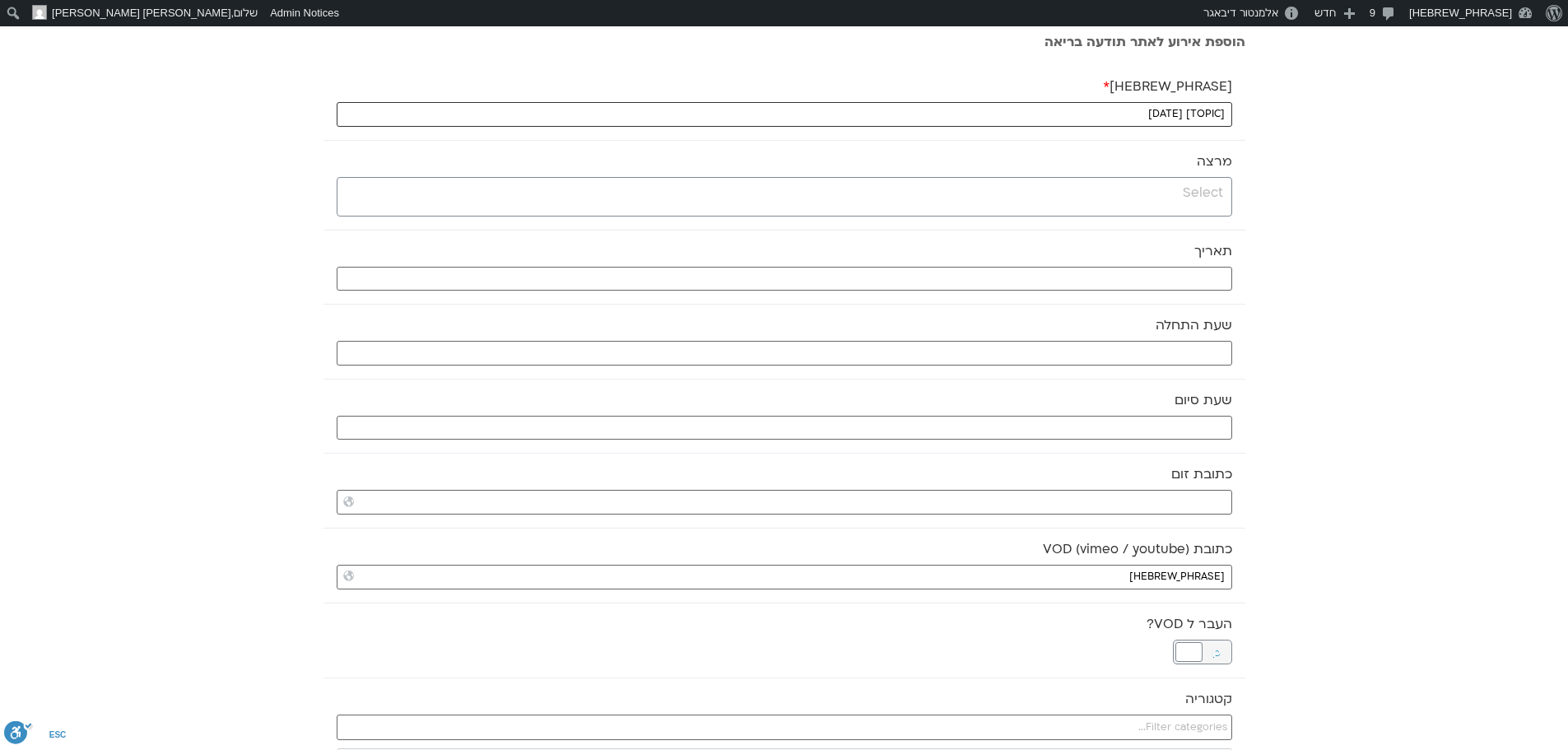 type on "תנועה אינטואיטיבית [DATE]" 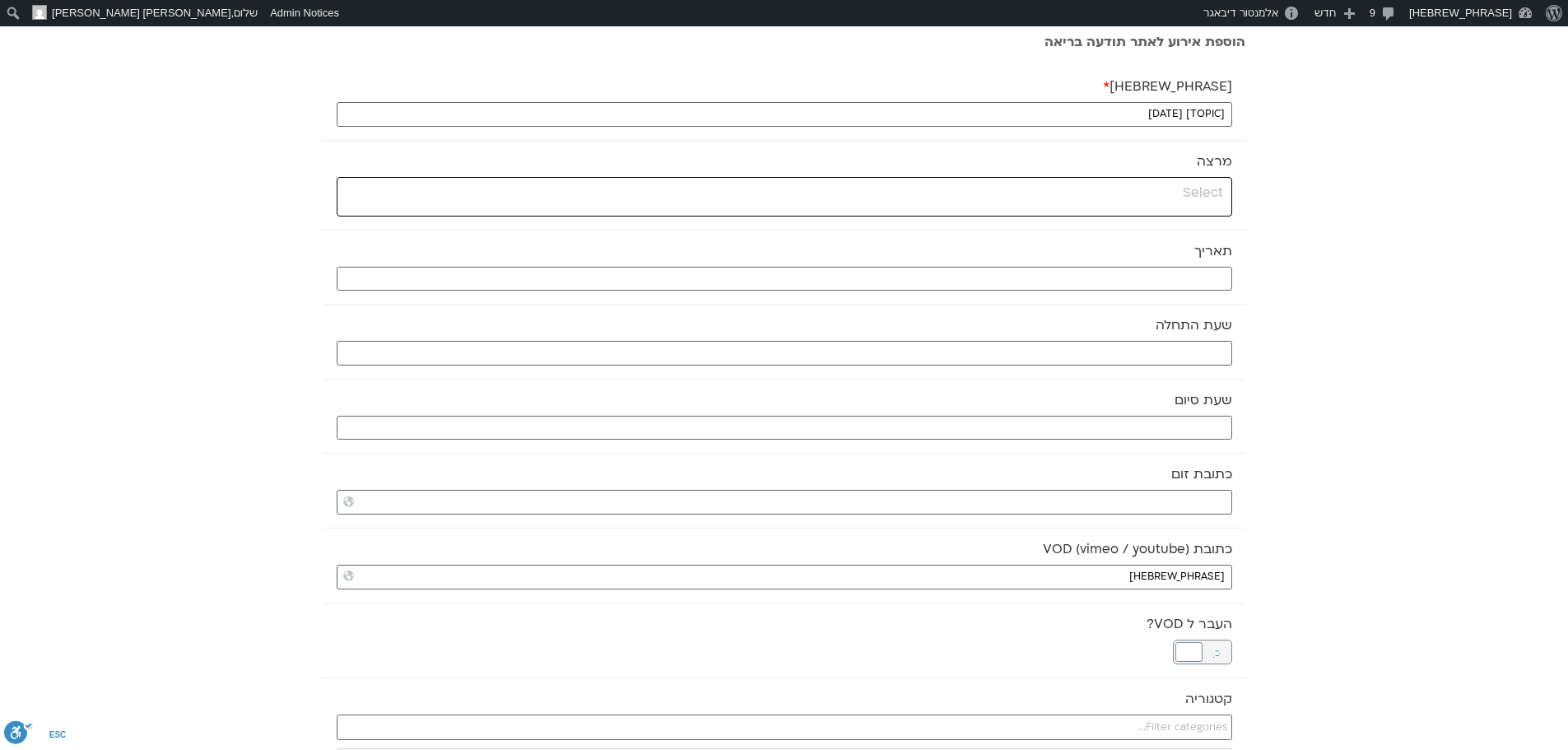 click at bounding box center (784, 197) 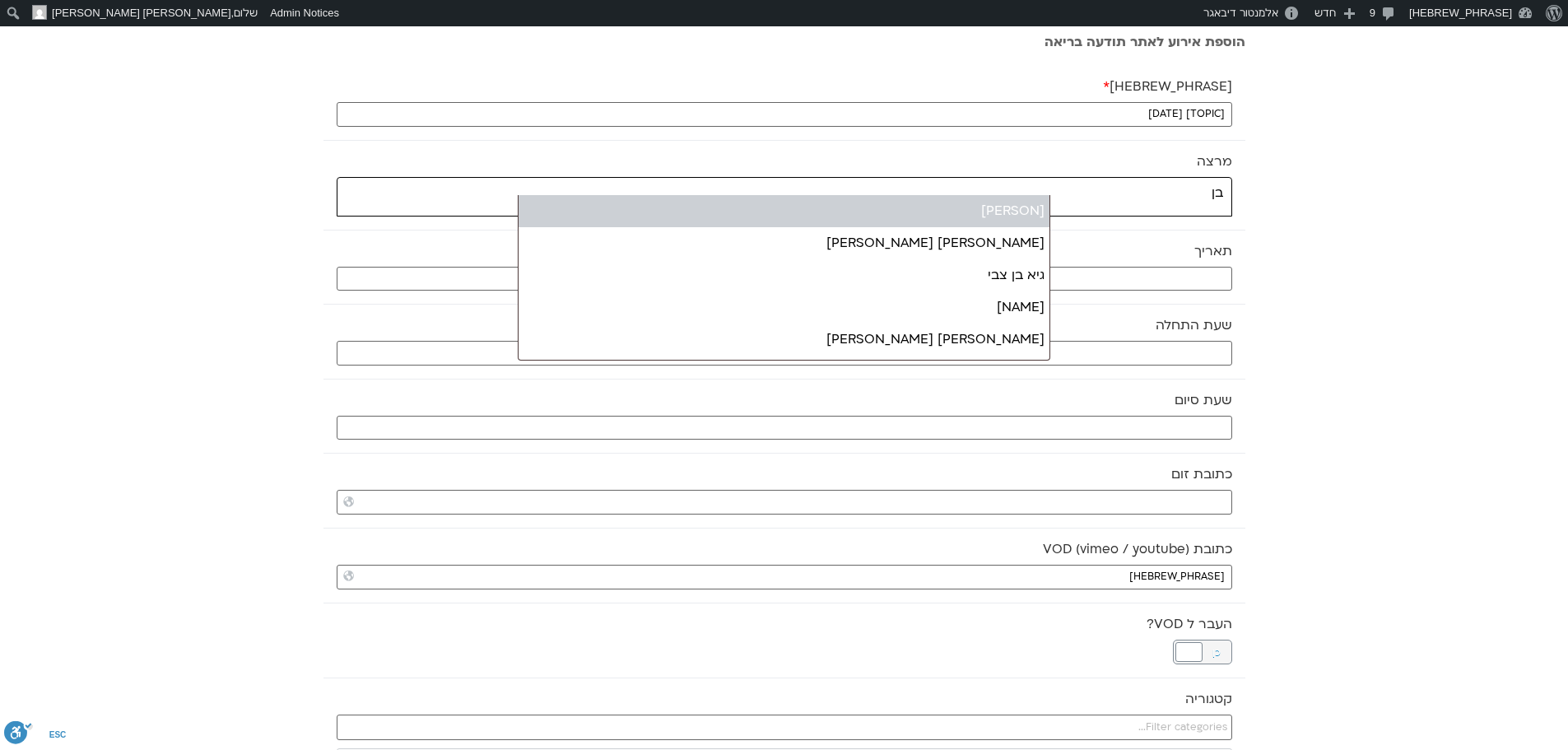 type on "בן" 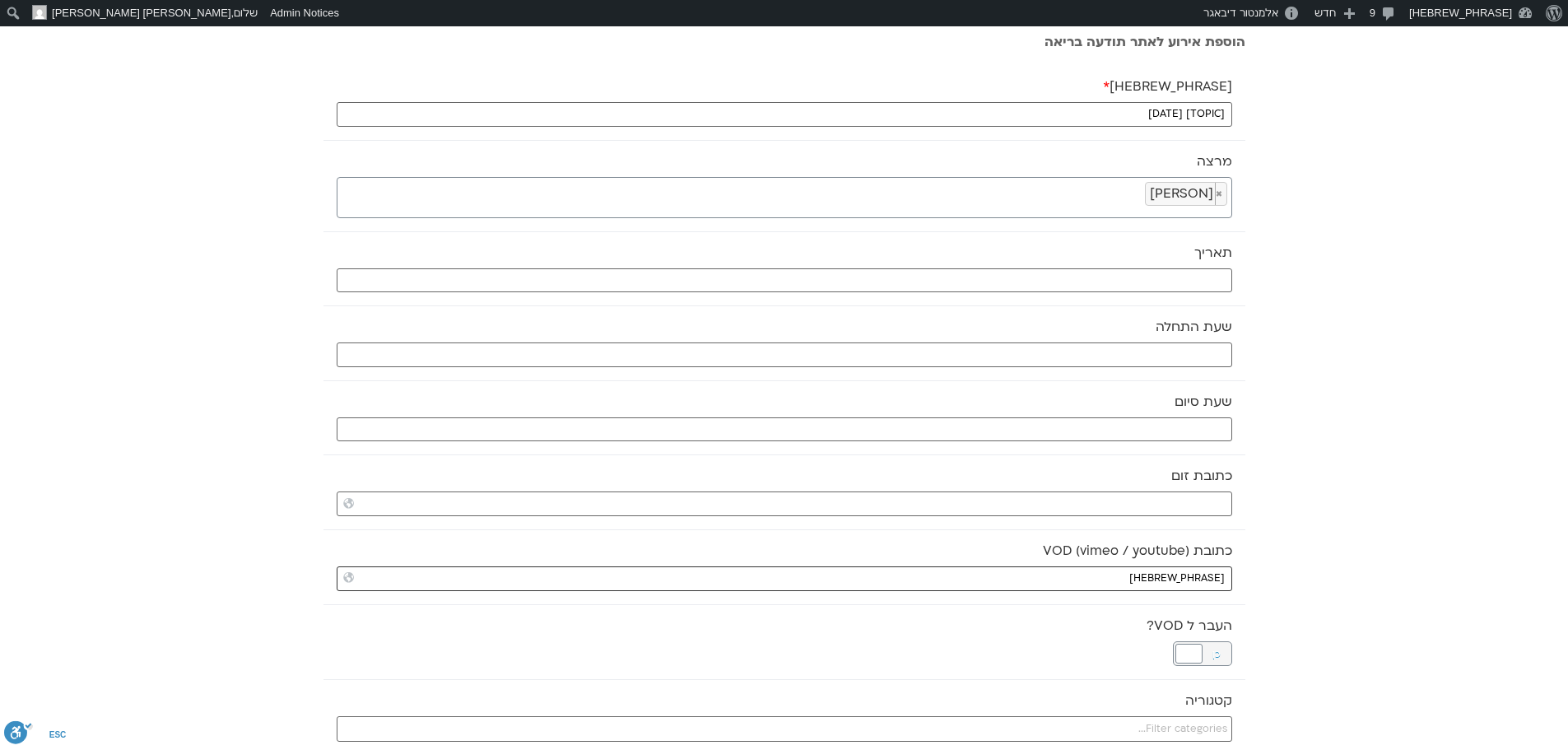 click on "תנועה אינטואיטיבית" at bounding box center (784, 579) 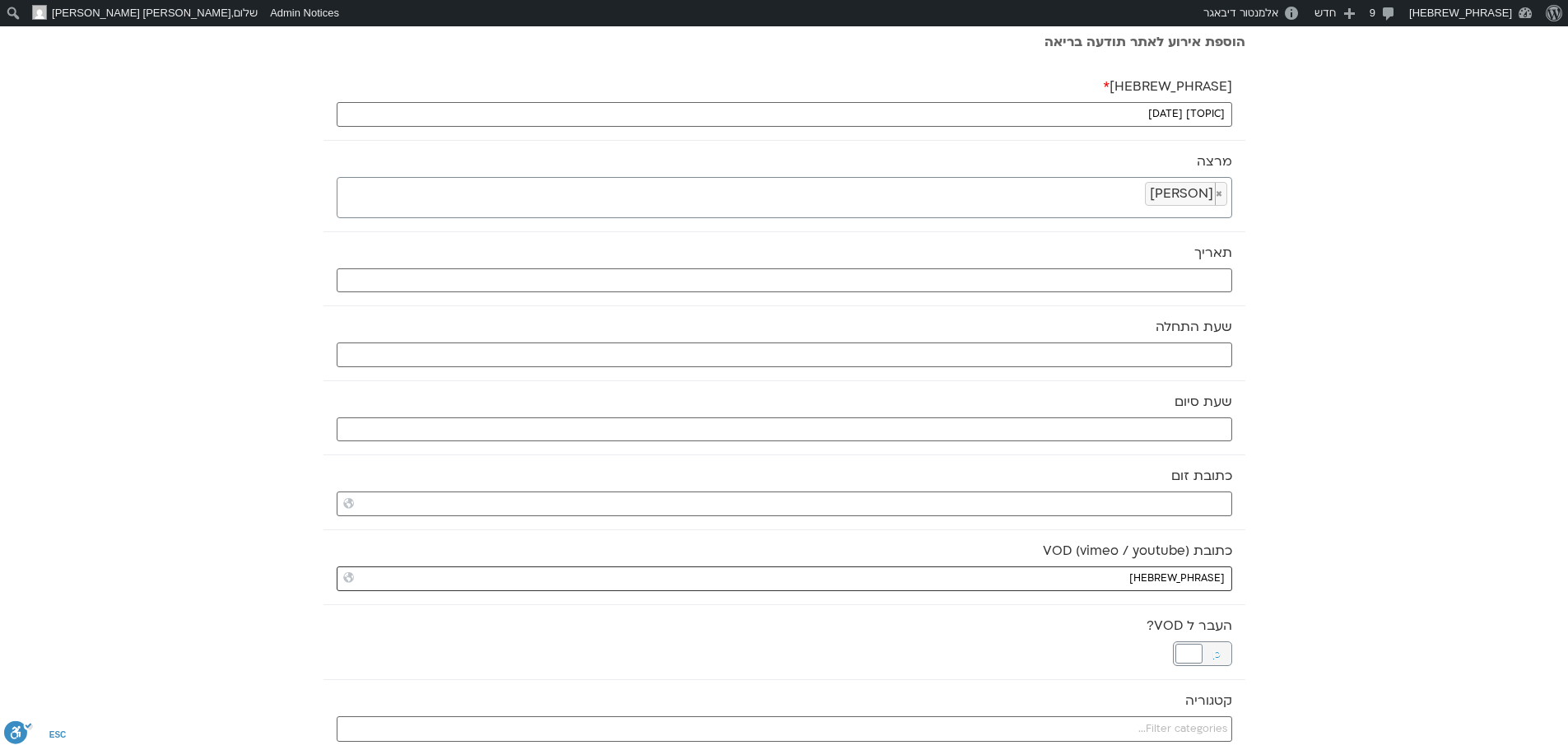 paste on "https://vimeo.com/1097919379?share=copy" 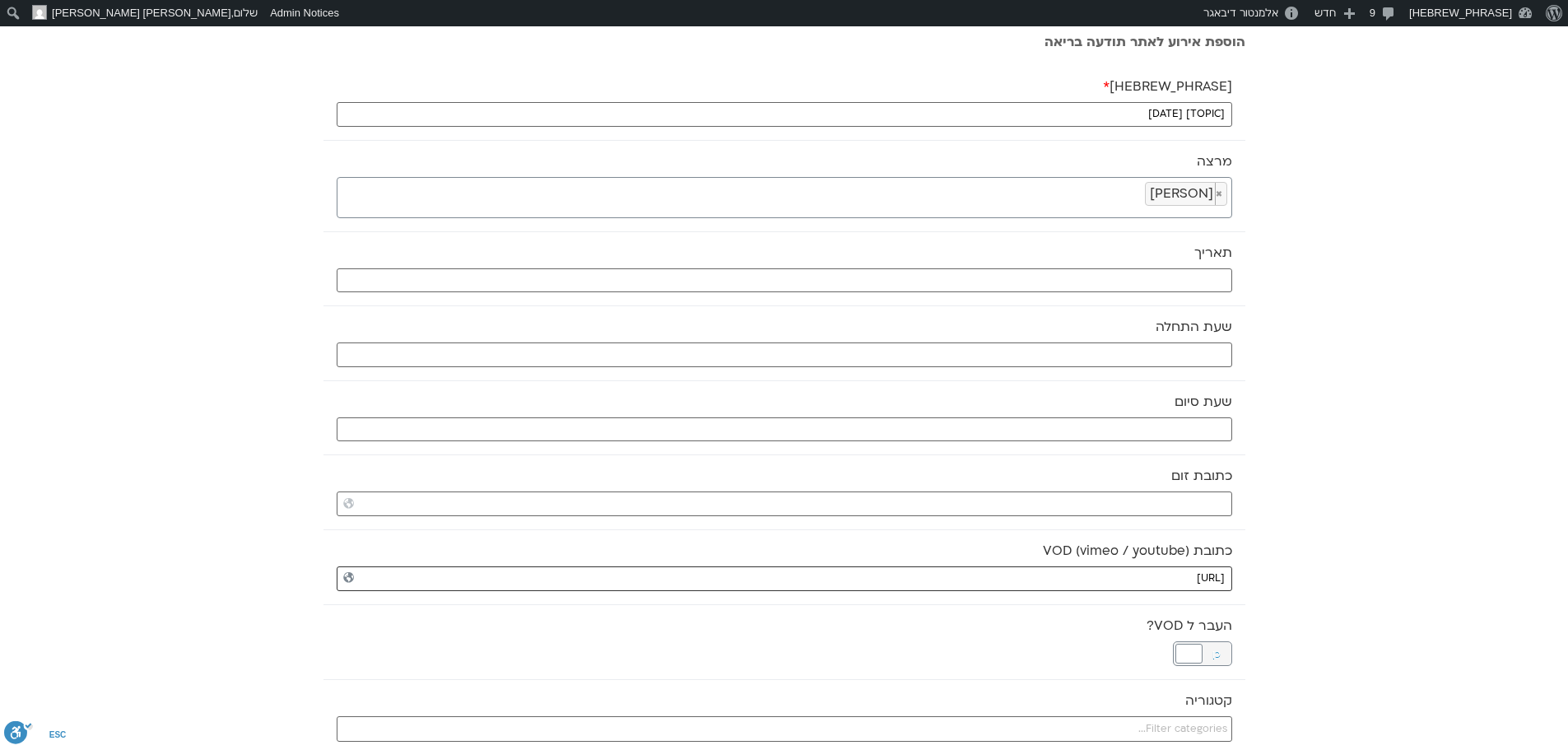 type on "https://vimeo.com/1097919379?share=copy" 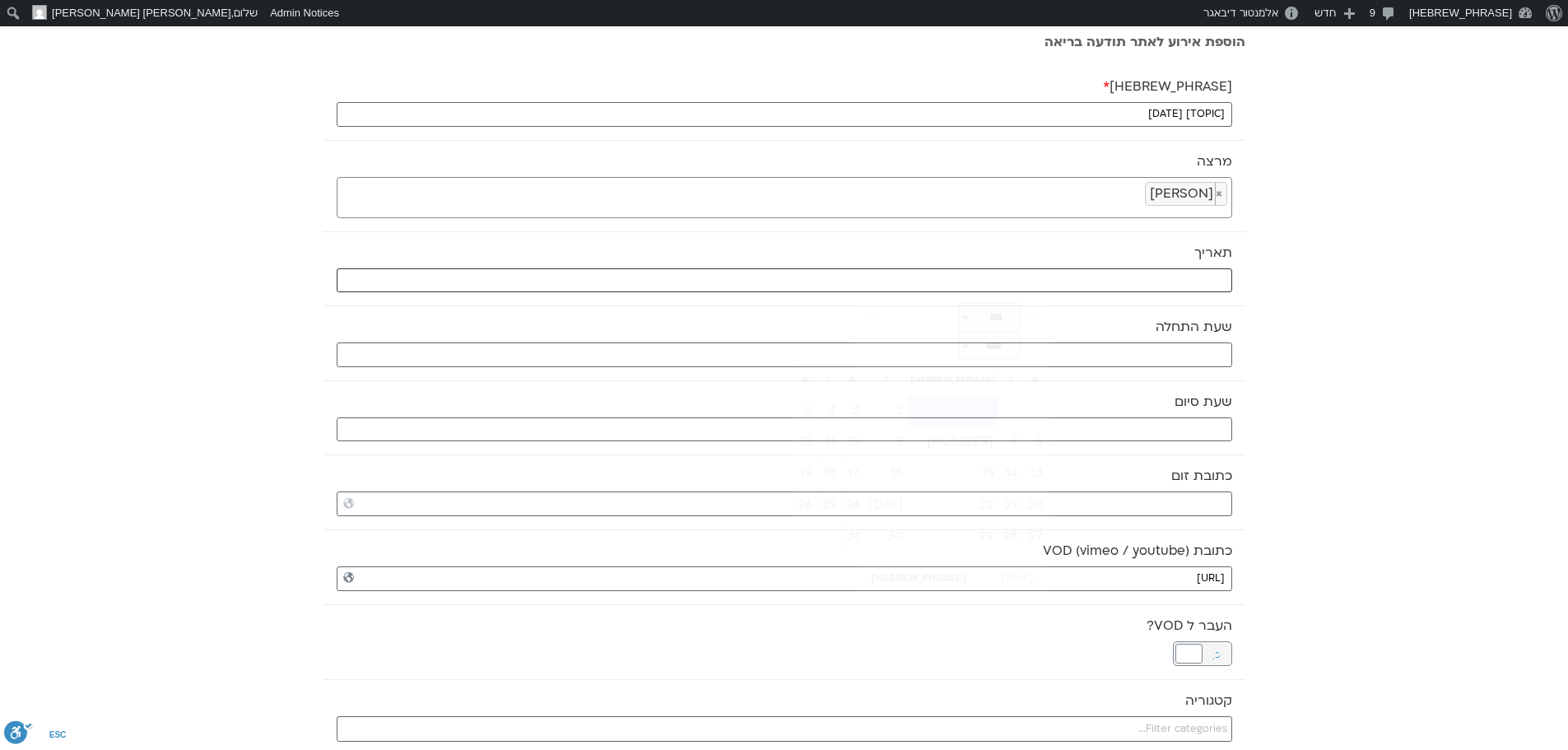 click at bounding box center (784, 281) 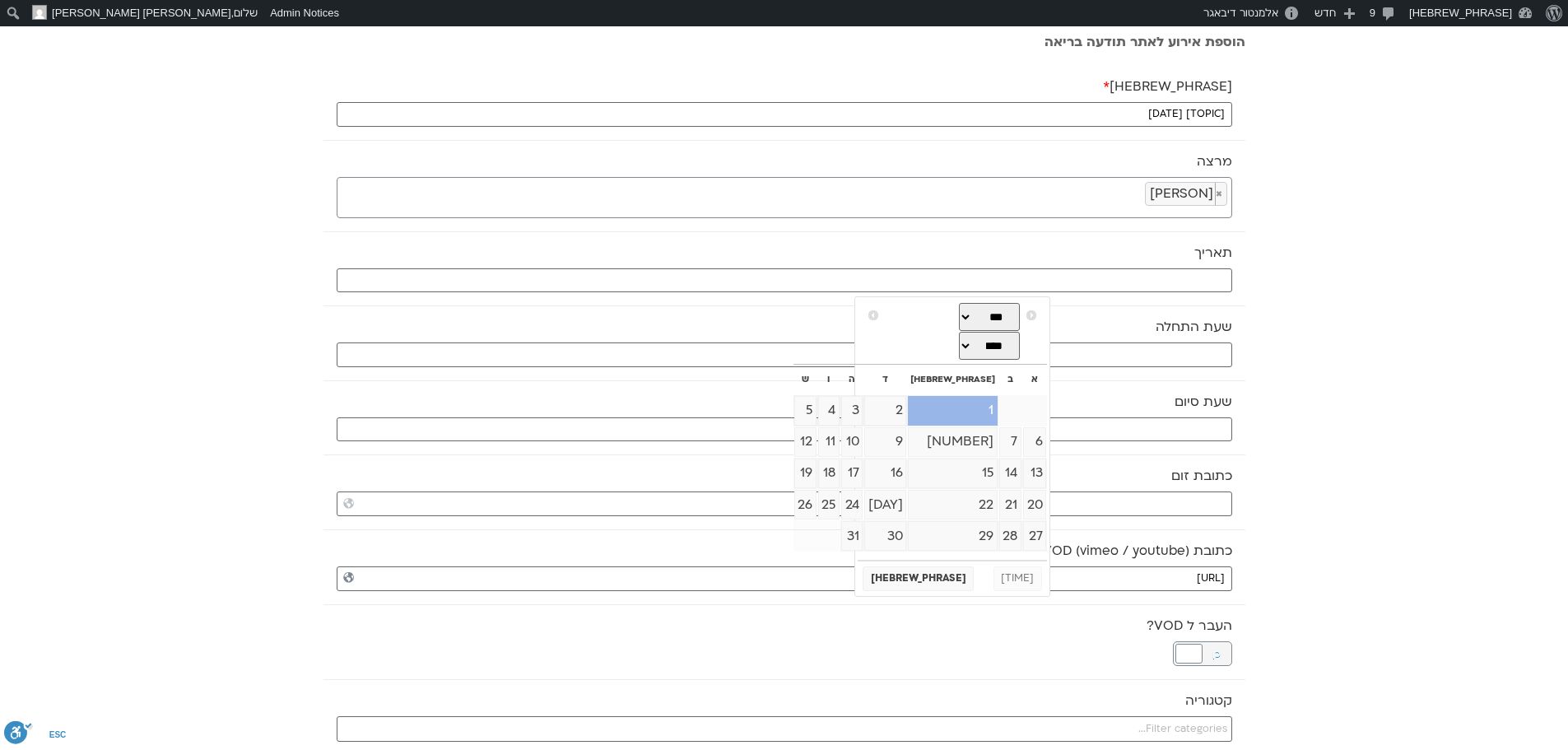 click on "1" at bounding box center (952, 411) 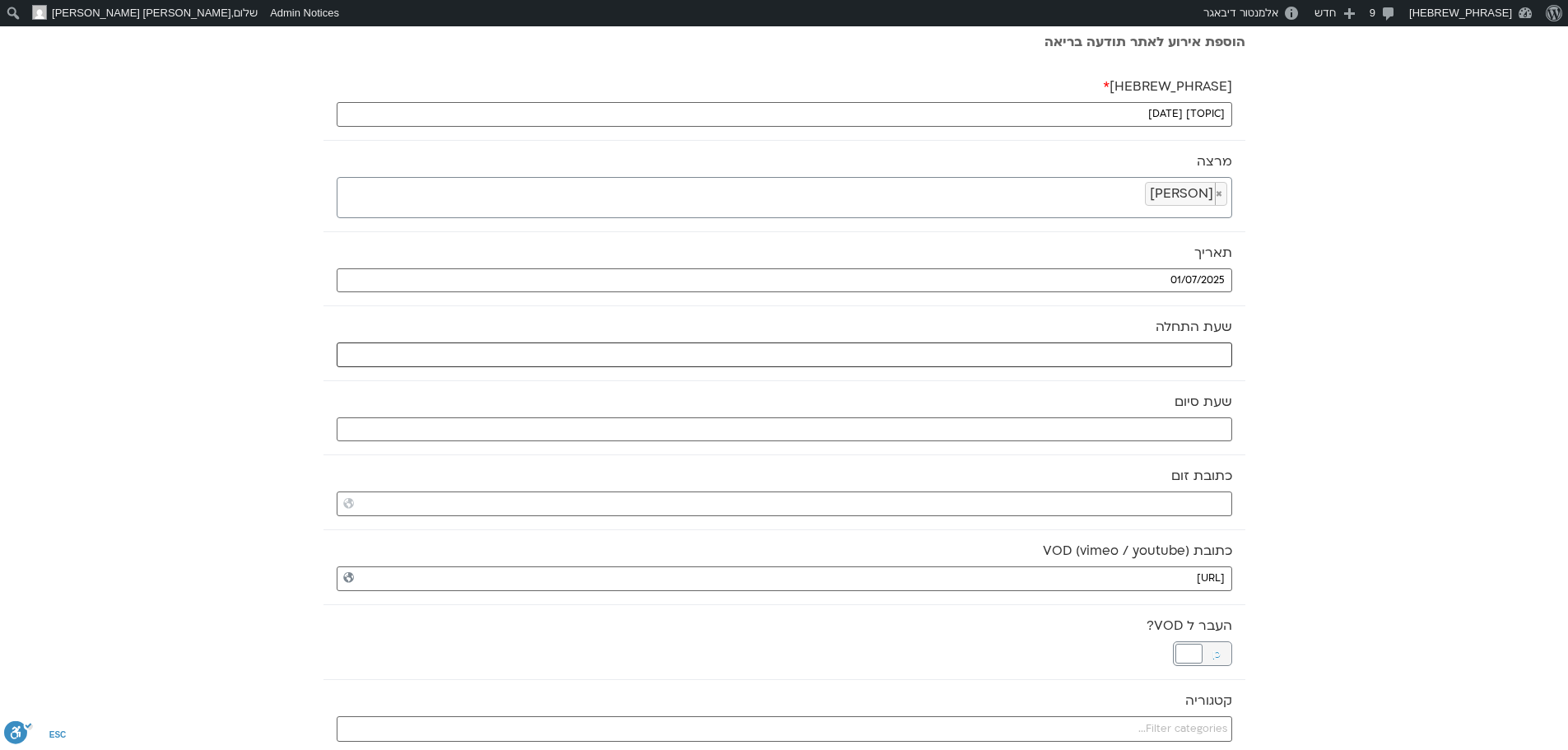 drag, startPoint x: 922, startPoint y: 356, endPoint x: 874, endPoint y: 333, distance: 53.22593 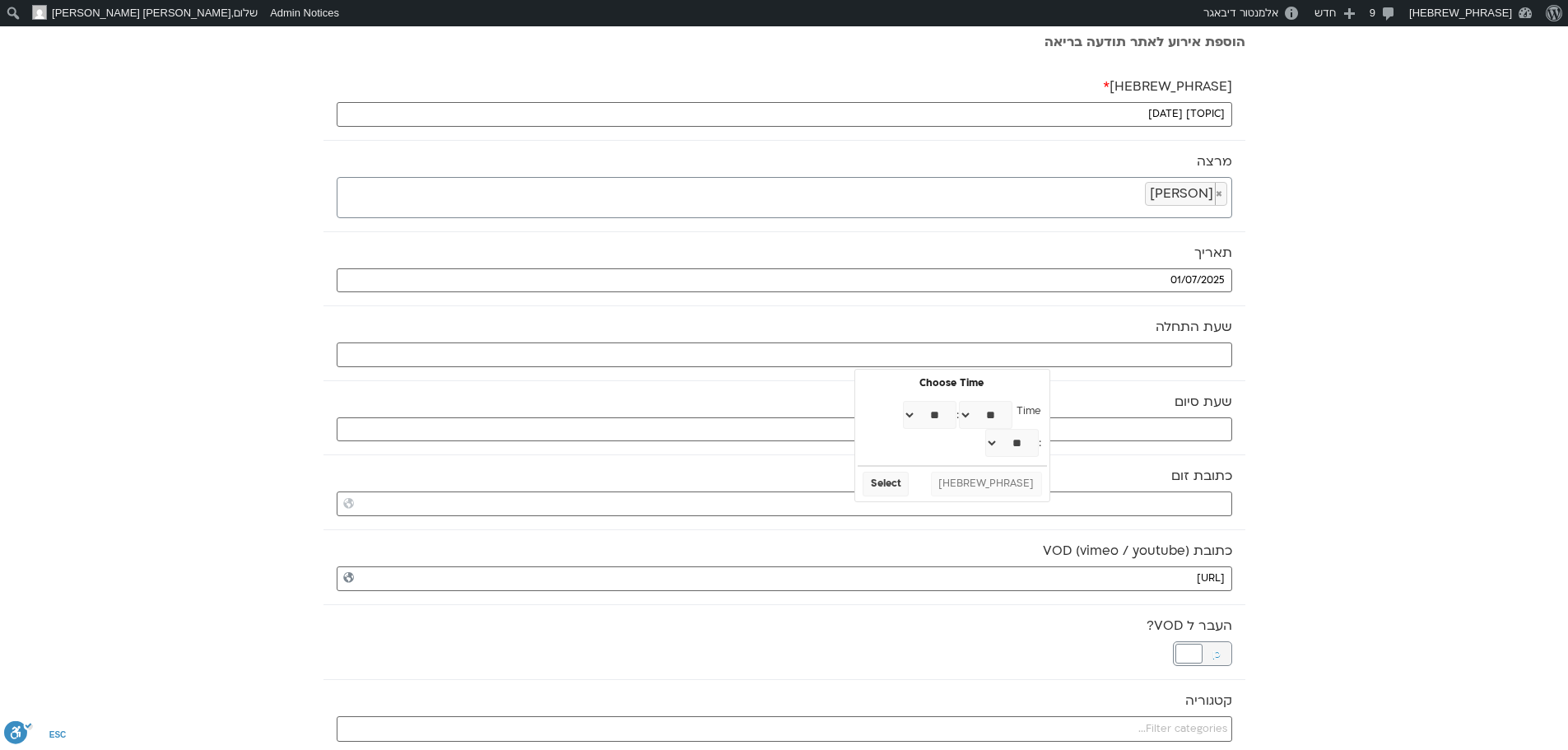 click on "** ** ** ** ** ** ** ** ** ** ** ** ** ** ** ** ** ** ** ** ** ** ** **" at bounding box center [985, 415] 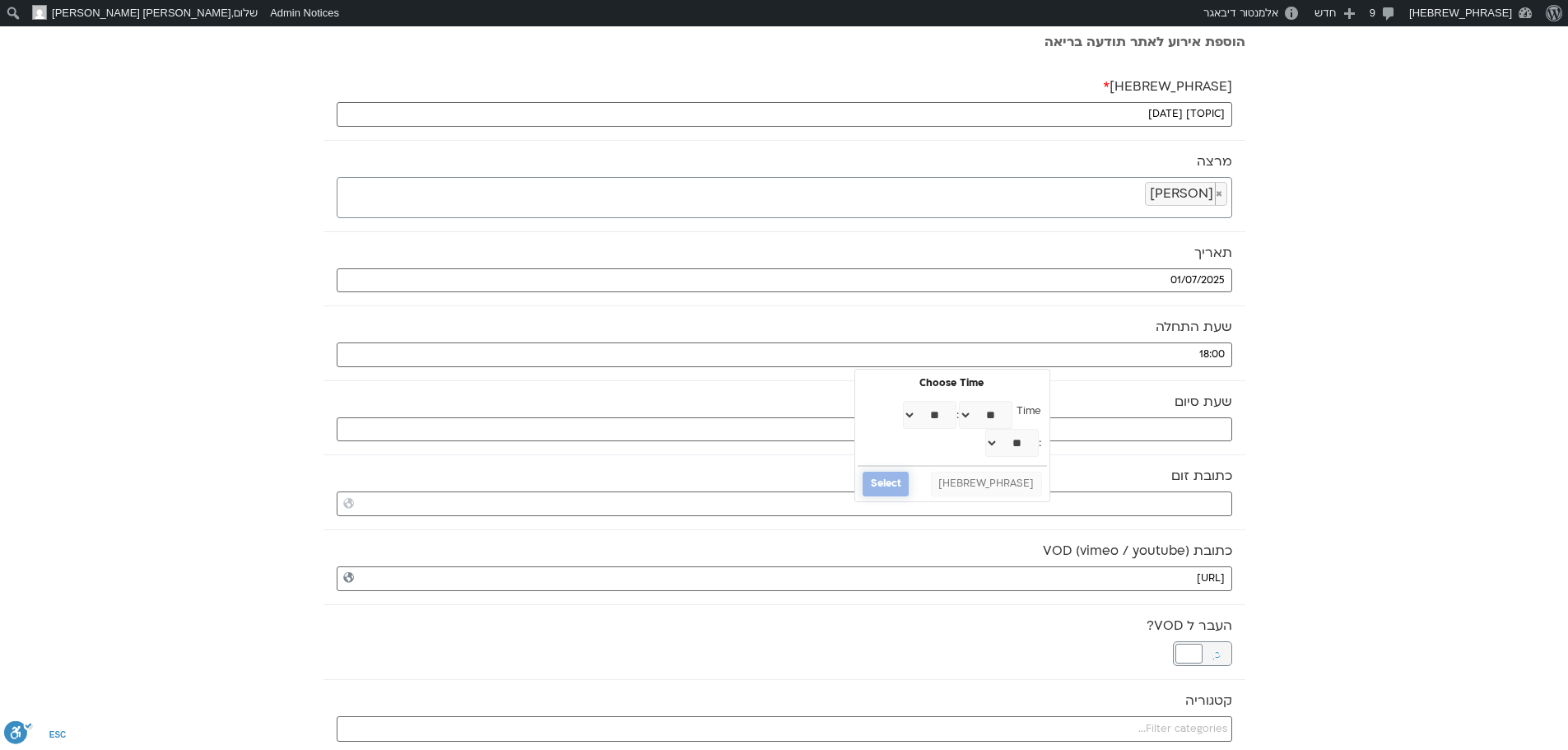 click on "Select" at bounding box center [886, 484] 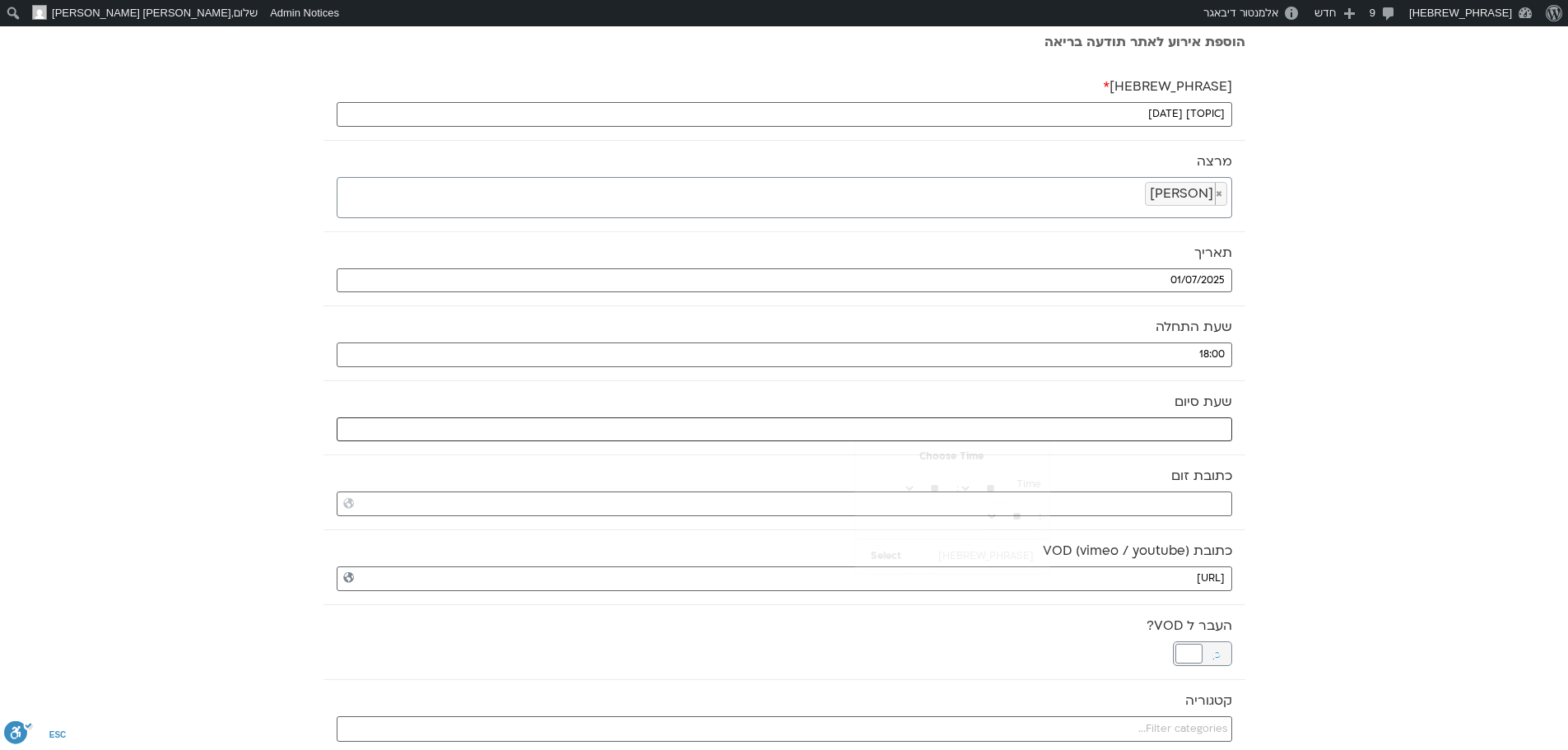 click at bounding box center (784, 430) 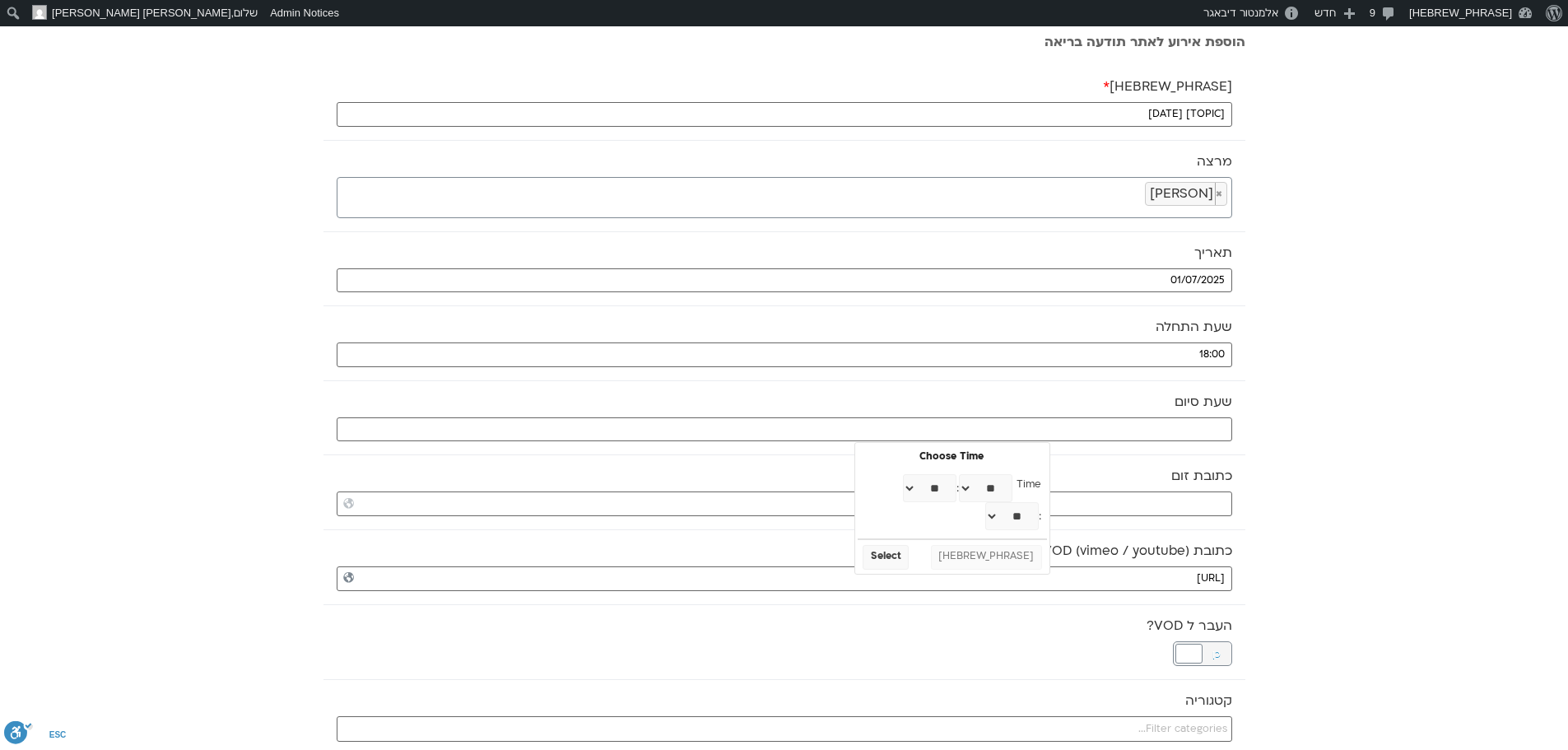 click on "** ** ** ** ** ** ** ** ** ** ** ** ** ** ** ** ** ** ** ** ** ** ** **" at bounding box center [985, 488] 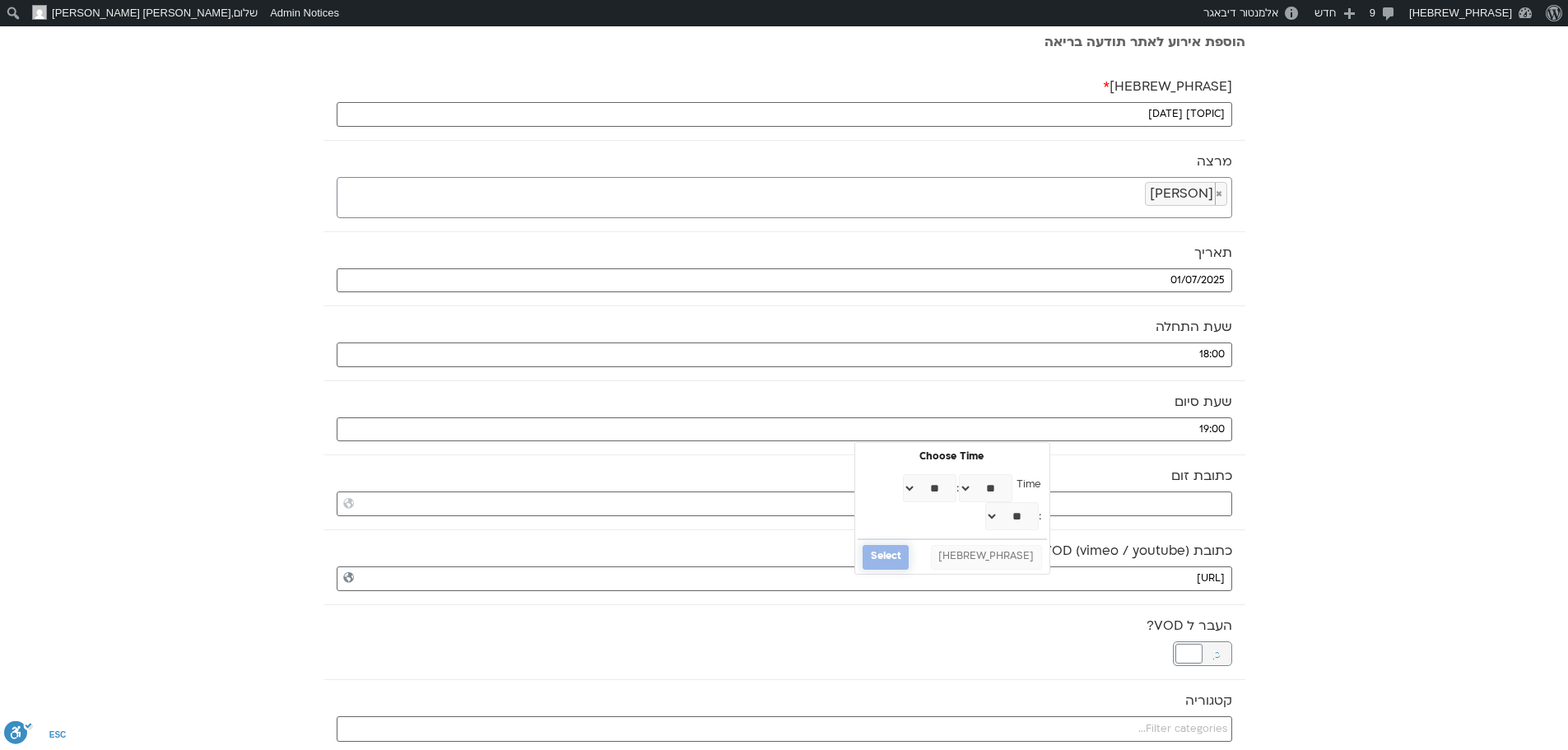 click on "Select" at bounding box center [886, 557] 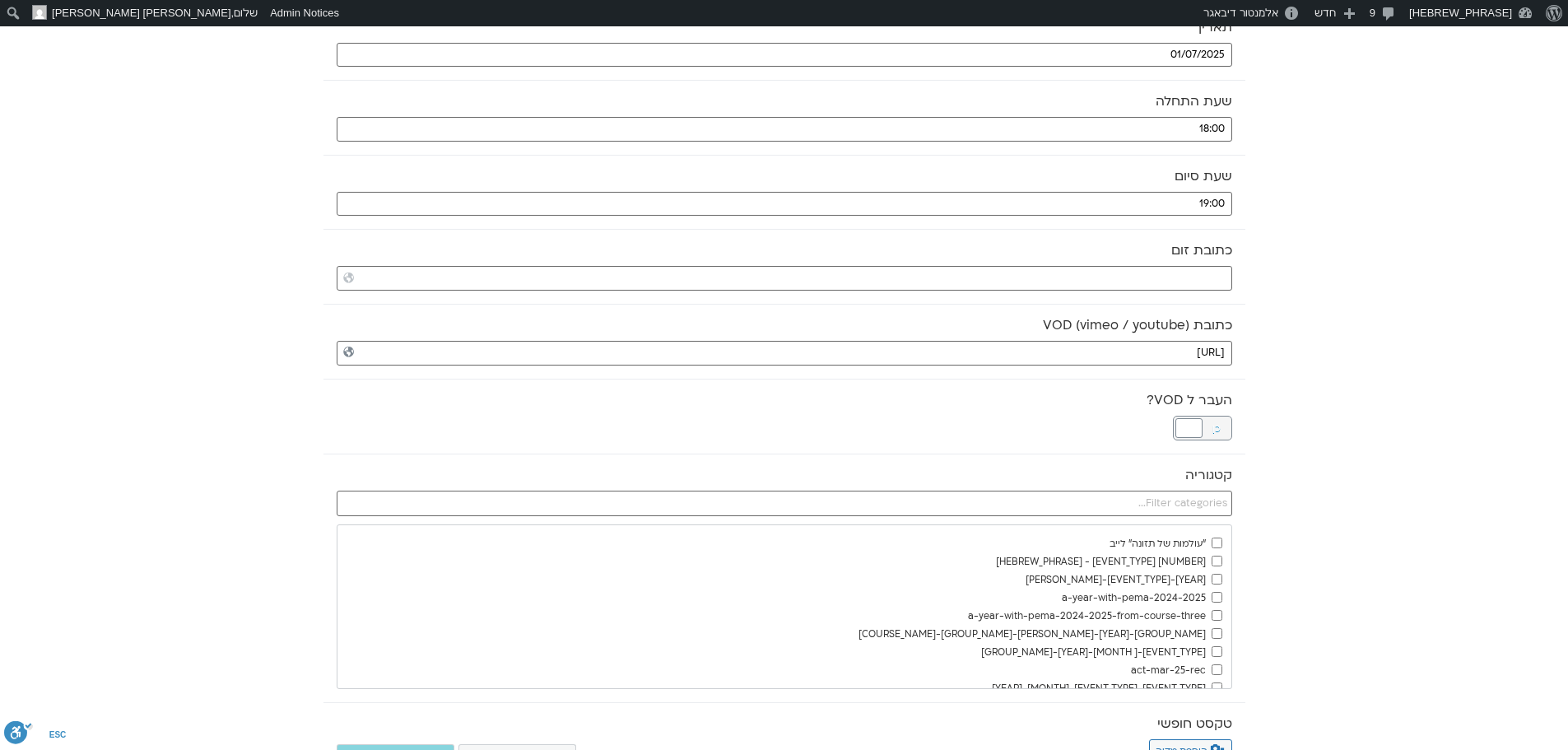scroll, scrollTop: 247, scrollLeft: 0, axis: vertical 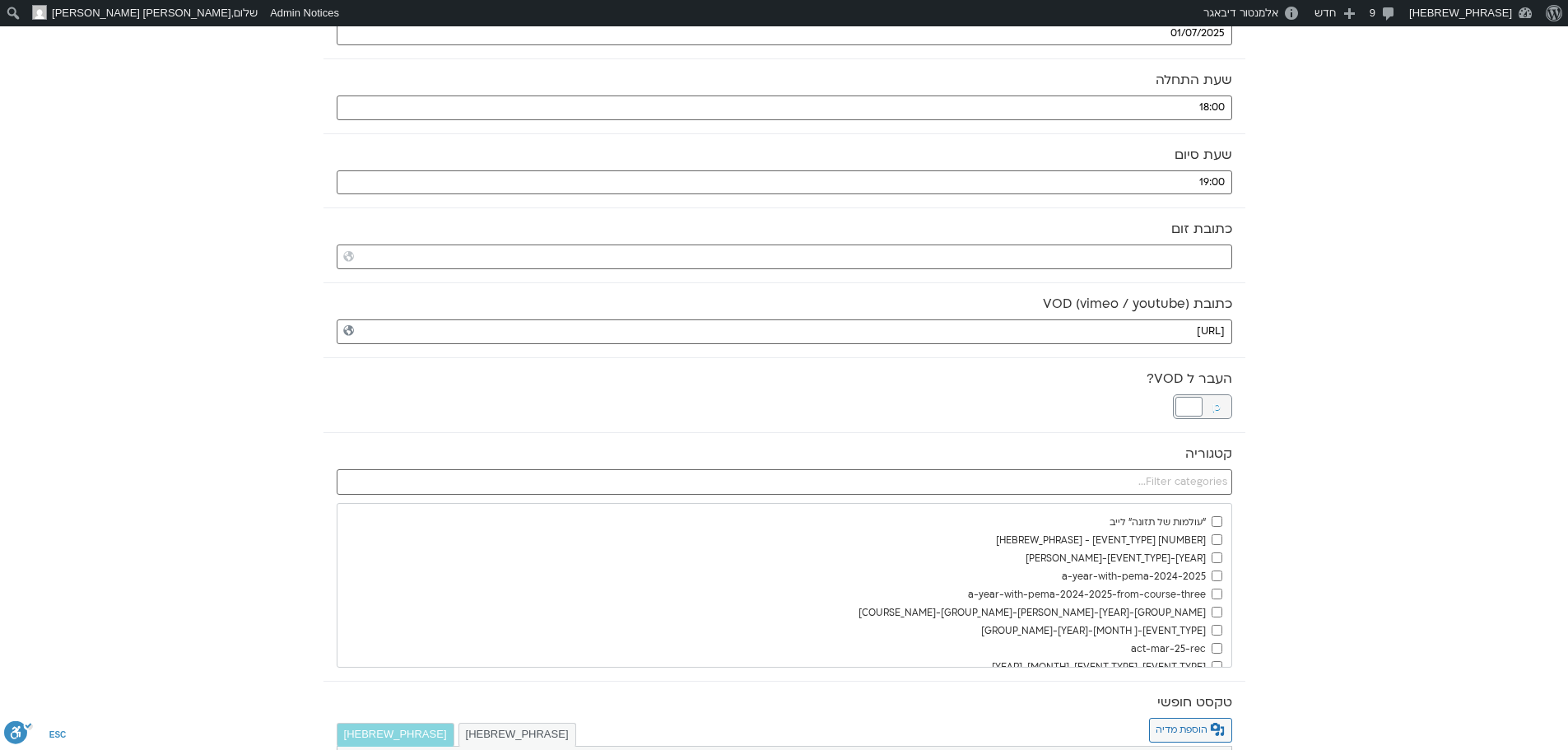drag, startPoint x: 1009, startPoint y: 399, endPoint x: 1015, endPoint y: 436, distance: 37.48333 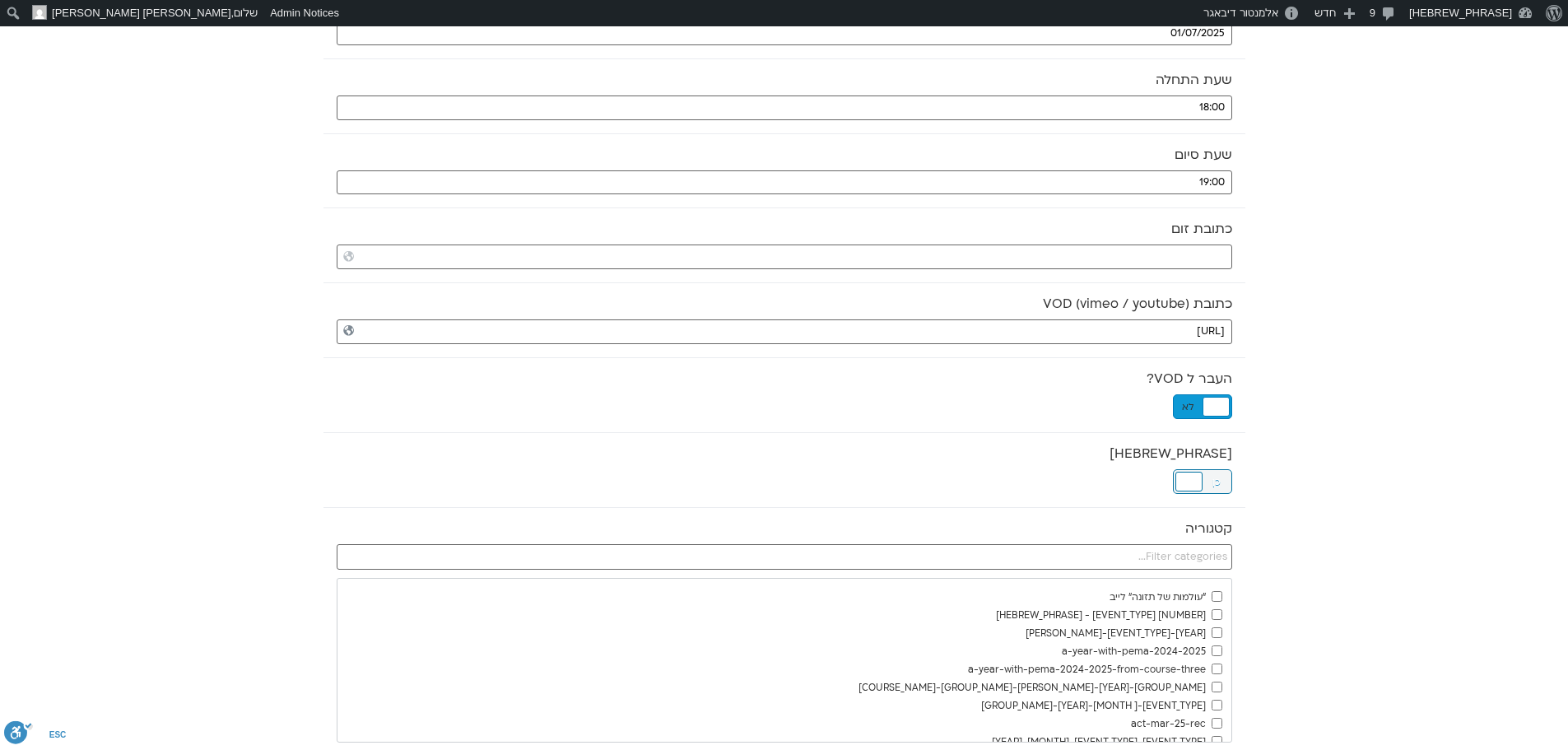 click at bounding box center (1189, 482) 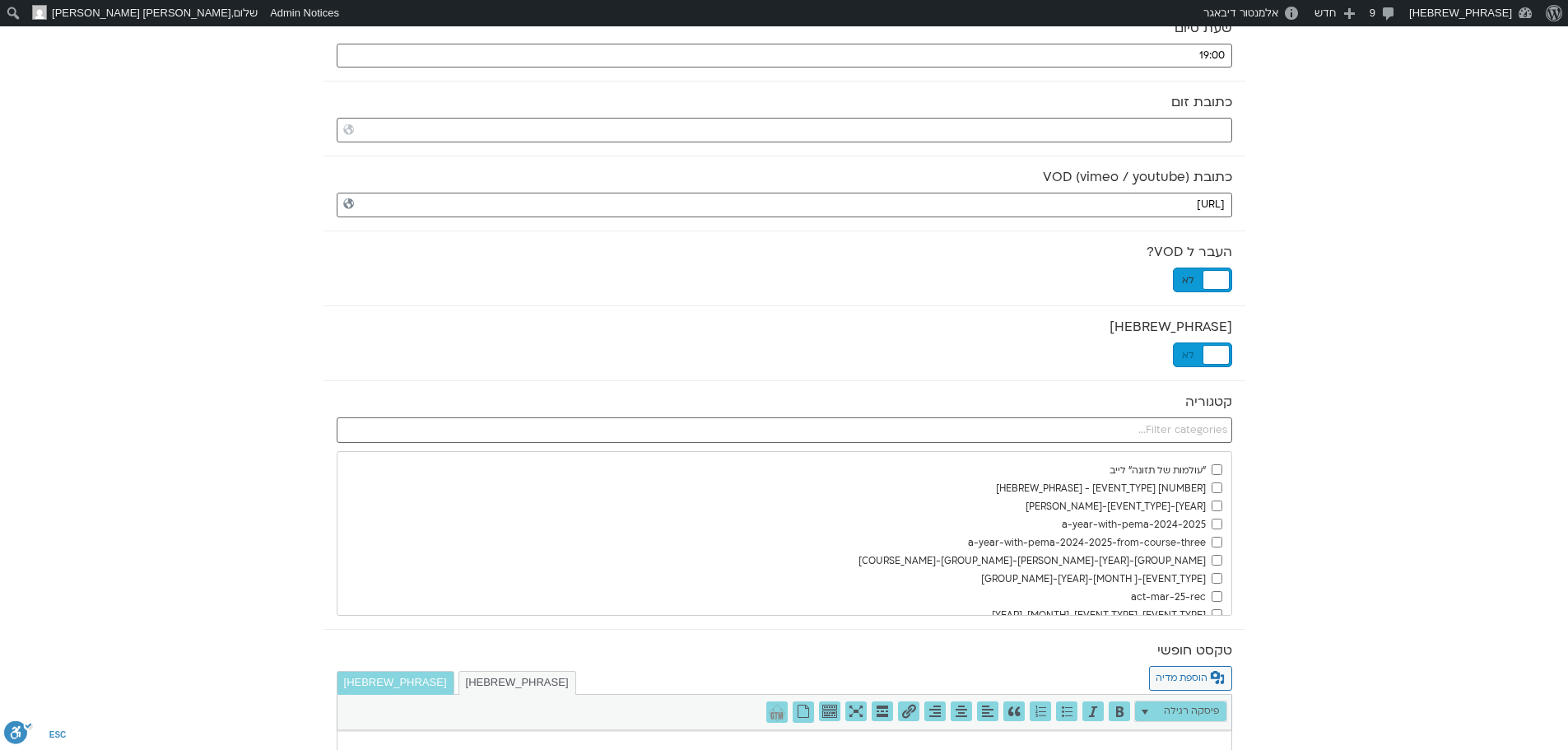 scroll, scrollTop: 412, scrollLeft: 0, axis: vertical 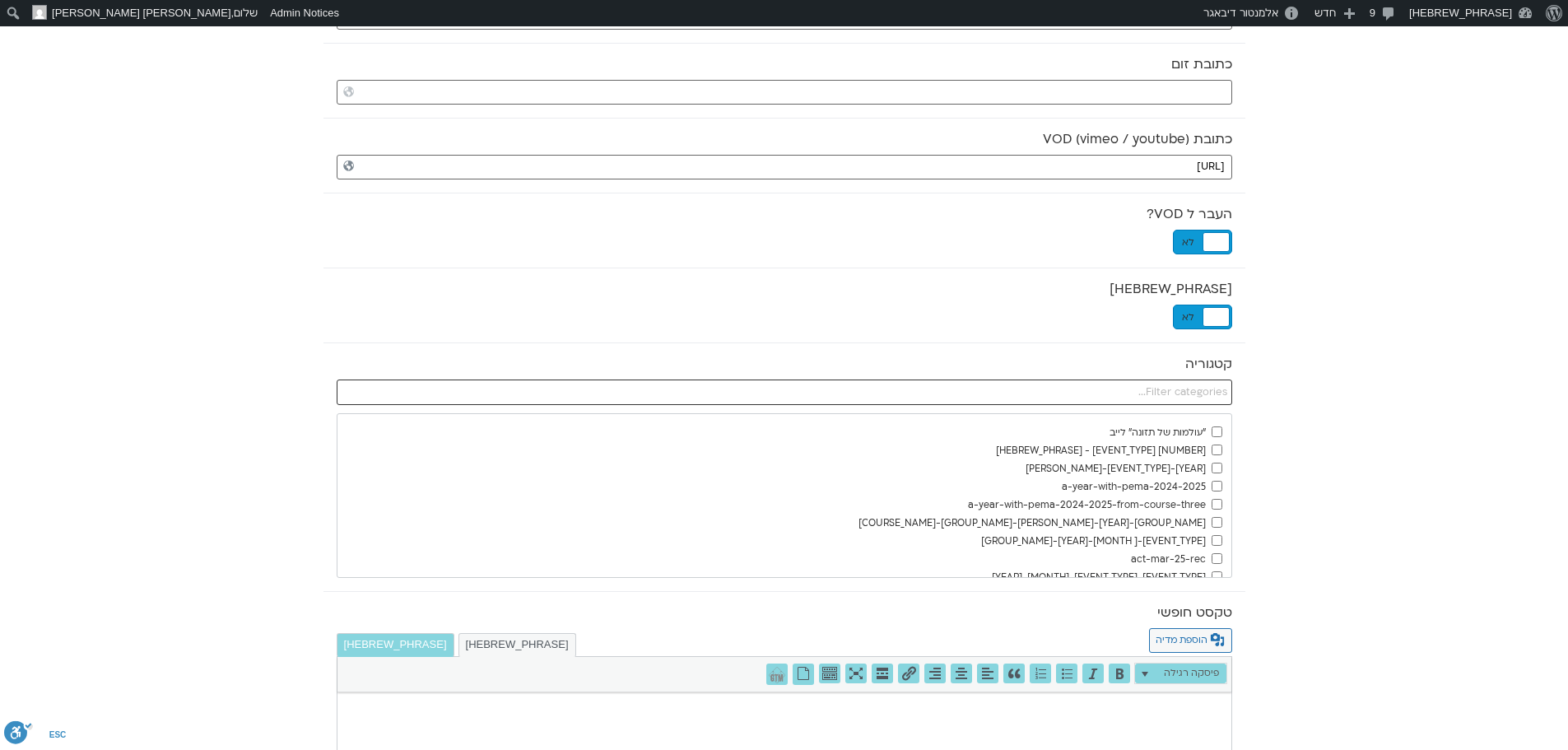 click at bounding box center [784, 393] 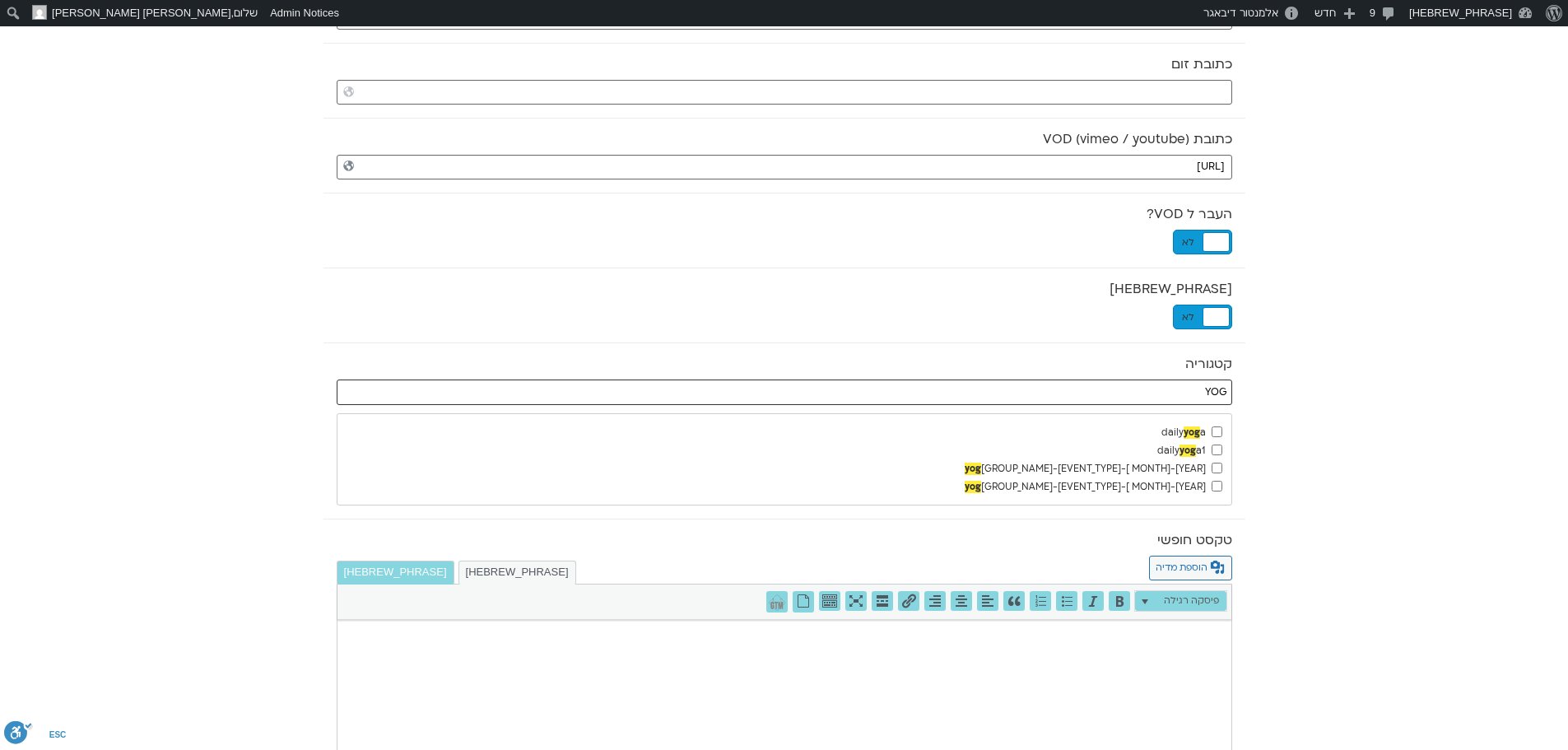 type on "YOG" 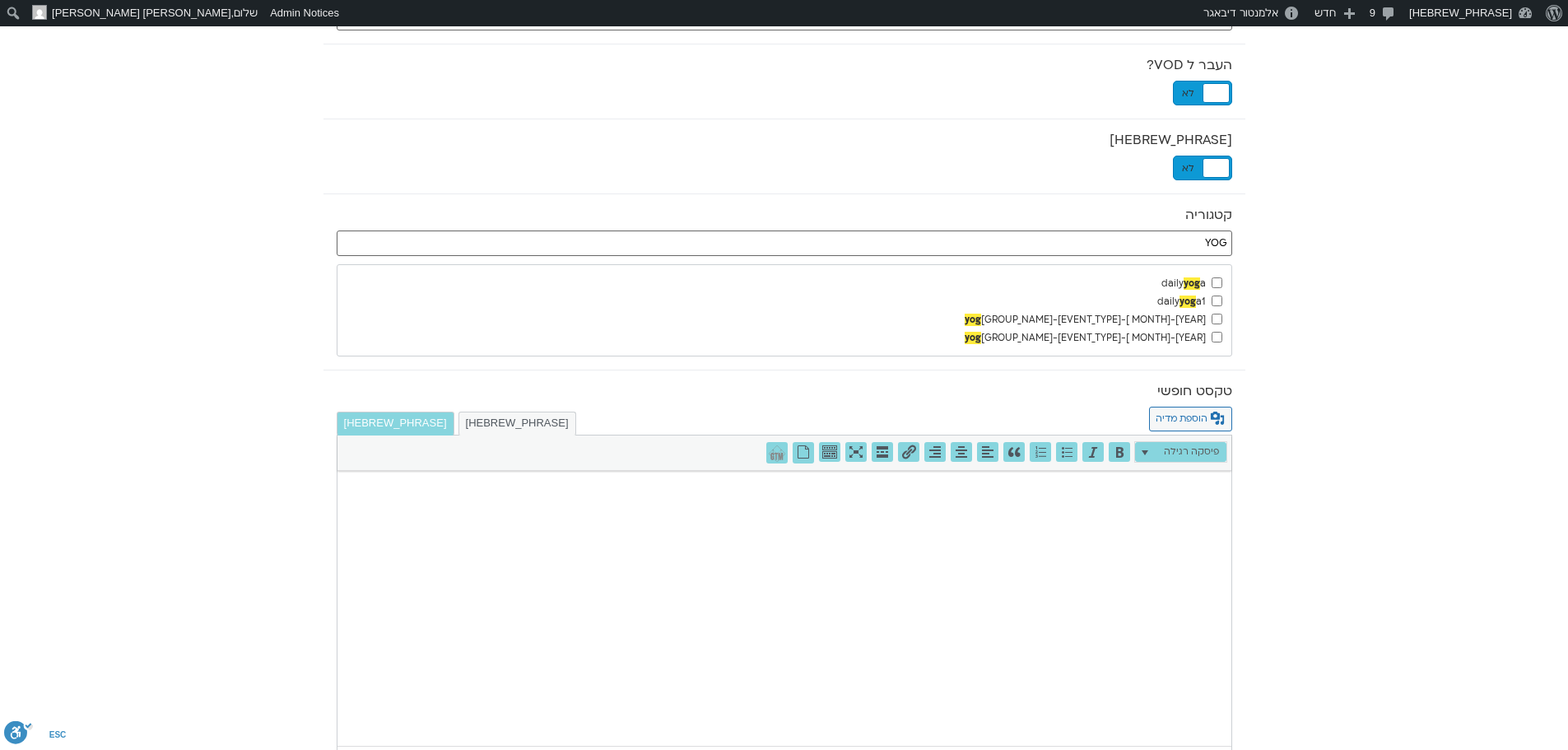 scroll, scrollTop: 625, scrollLeft: 0, axis: vertical 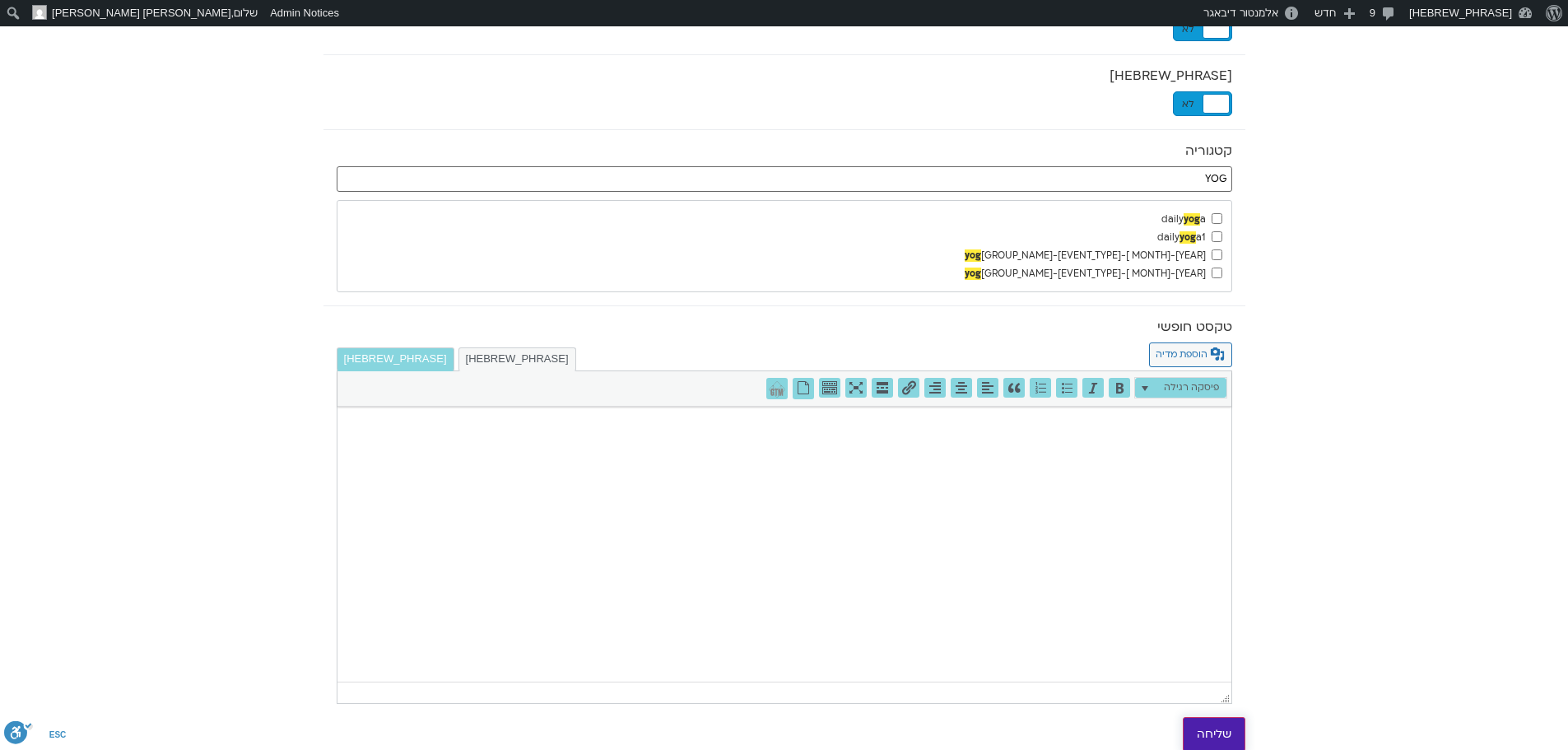 click on "שליחה" at bounding box center [1214, 734] 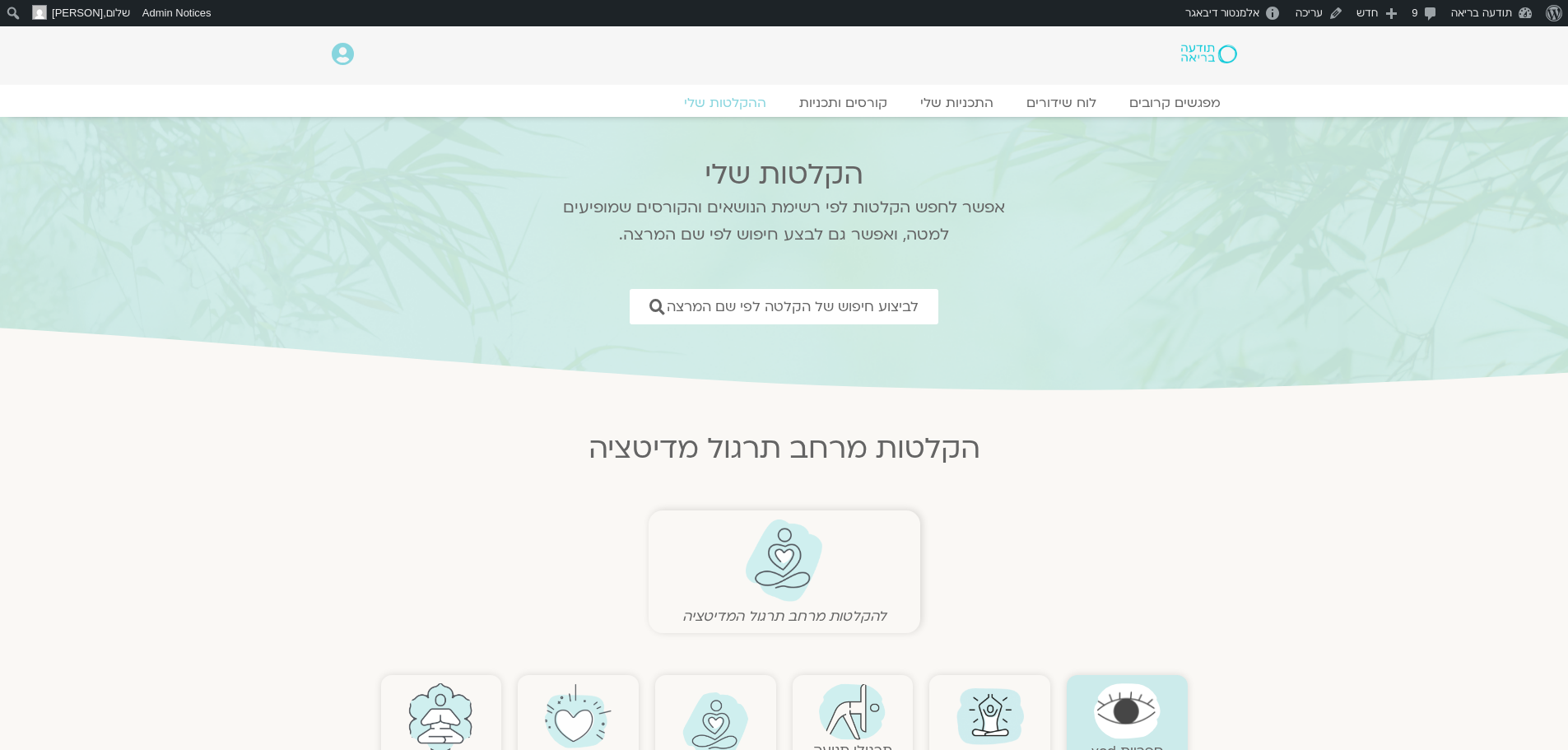 scroll, scrollTop: 0, scrollLeft: 0, axis: both 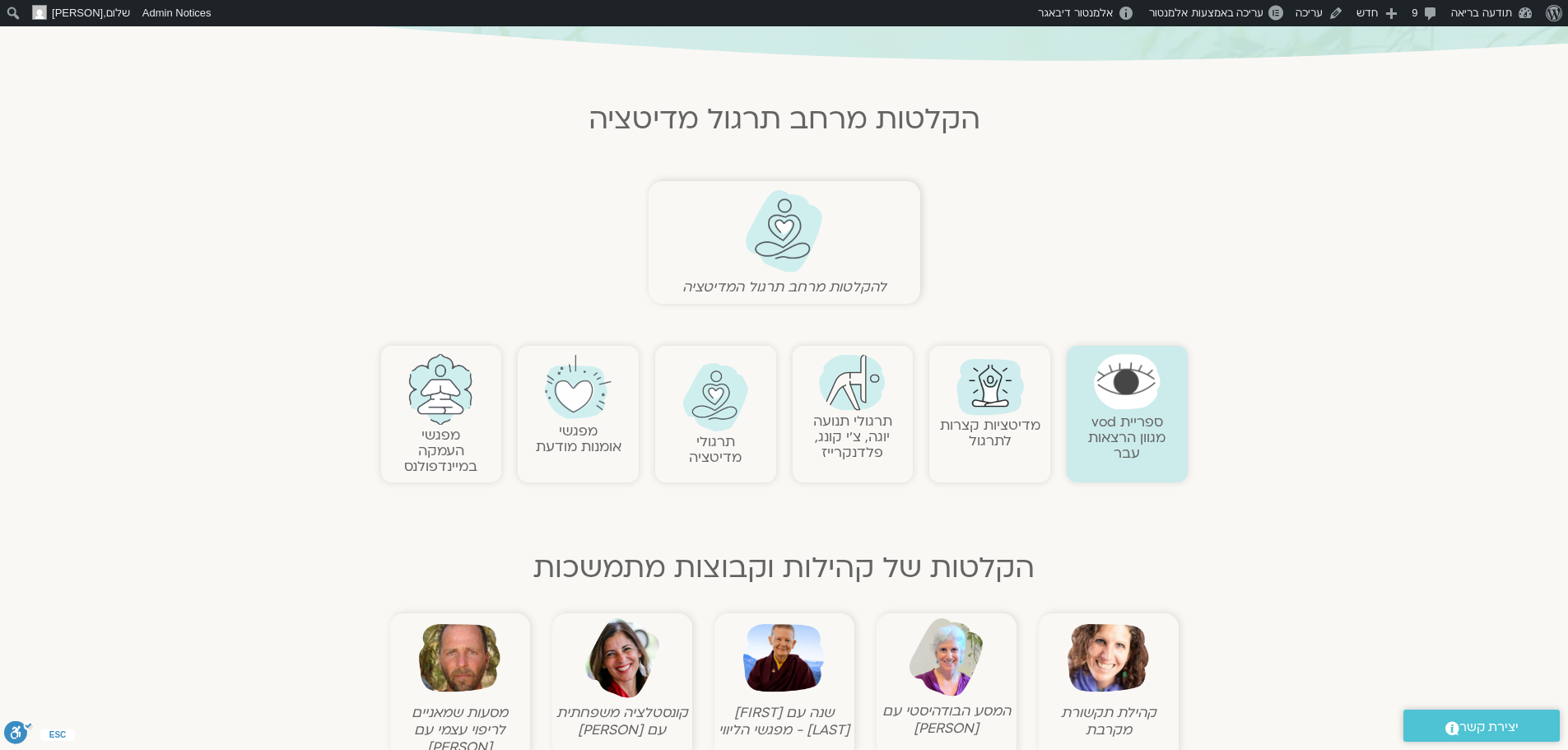 click at bounding box center [852, 382] 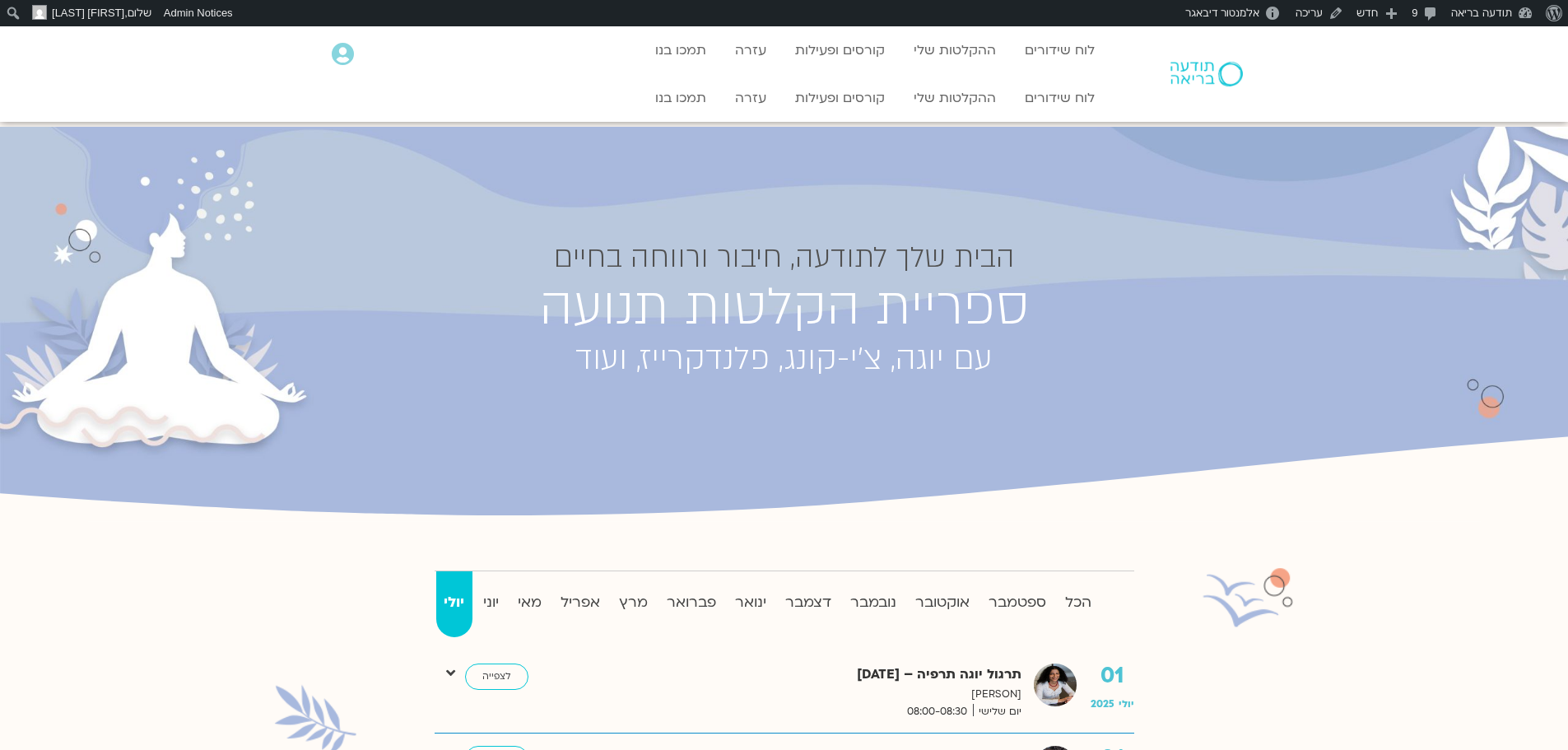 scroll, scrollTop: 16, scrollLeft: 0, axis: vertical 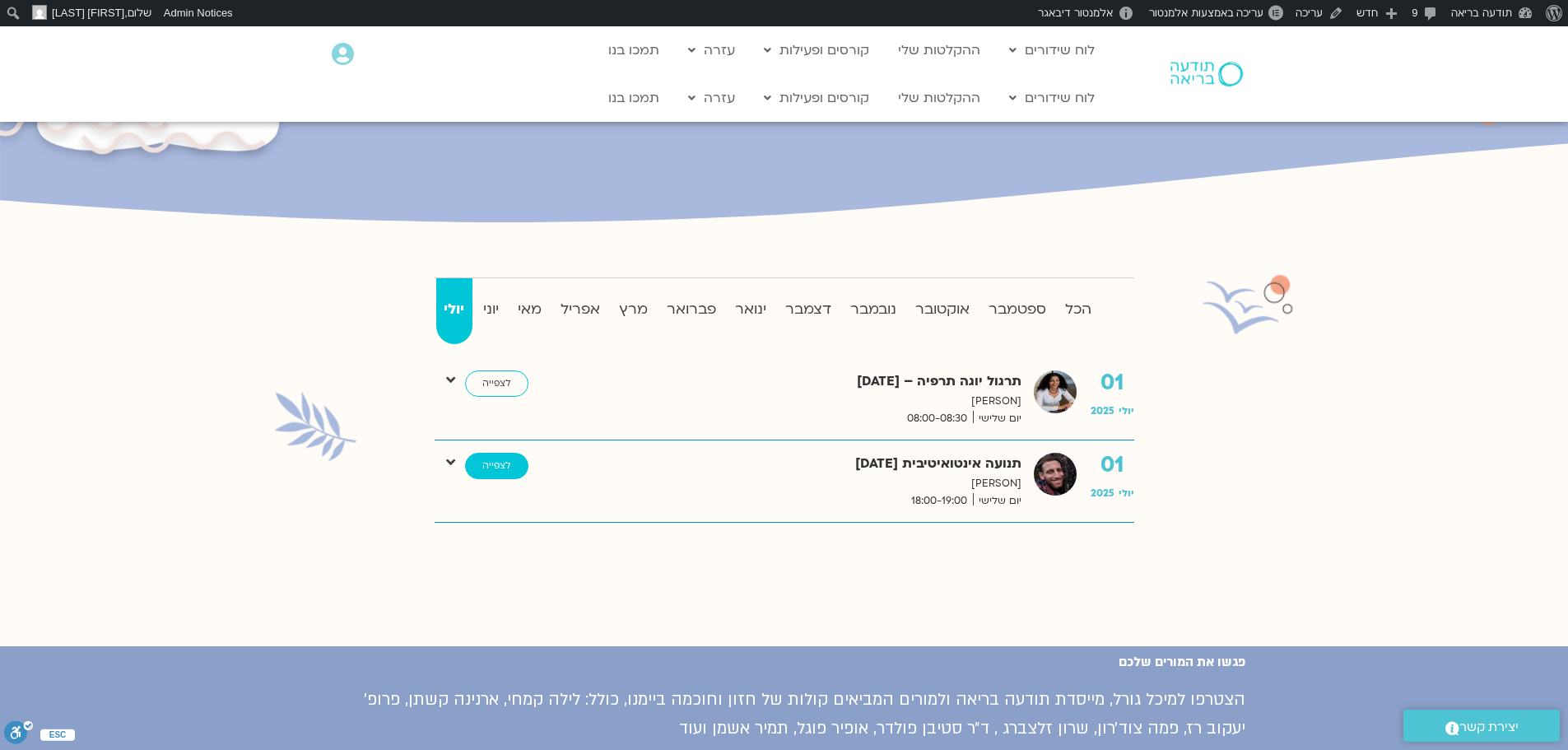 click on "לצפייה" at bounding box center [496, 466] 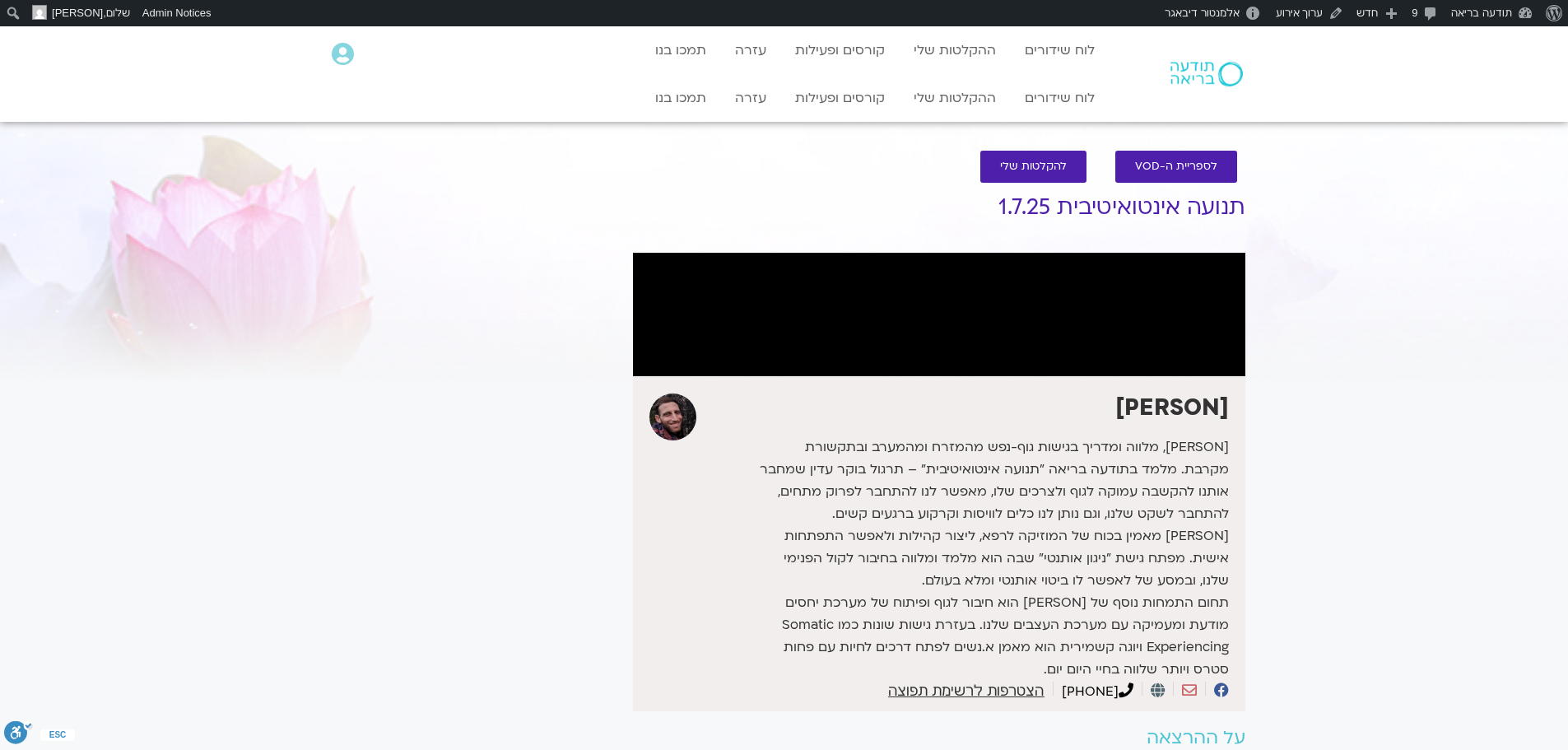 scroll, scrollTop: 0, scrollLeft: 0, axis: both 